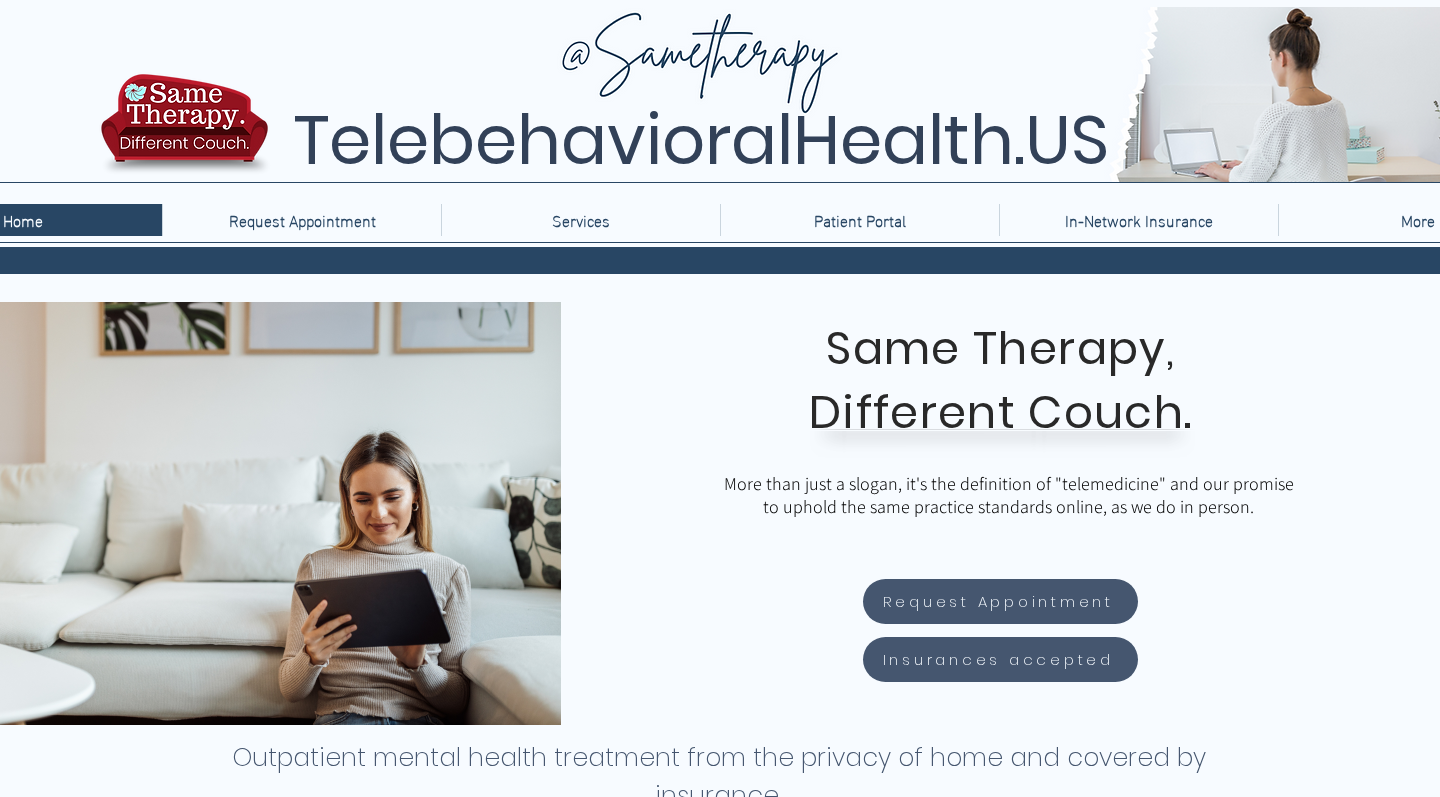 scroll, scrollTop: 0, scrollLeft: 0, axis: both 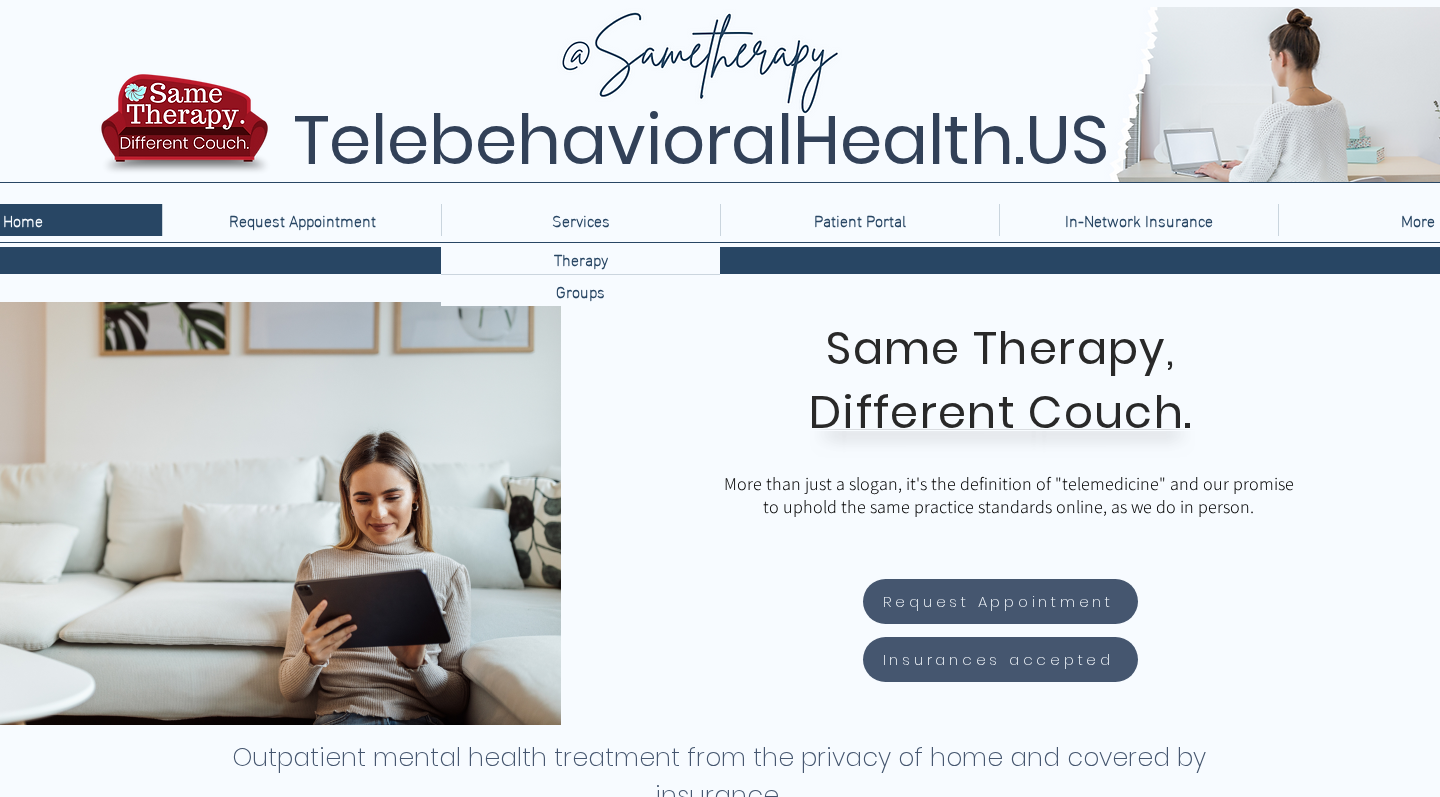 click on "Services" at bounding box center [581, 220] 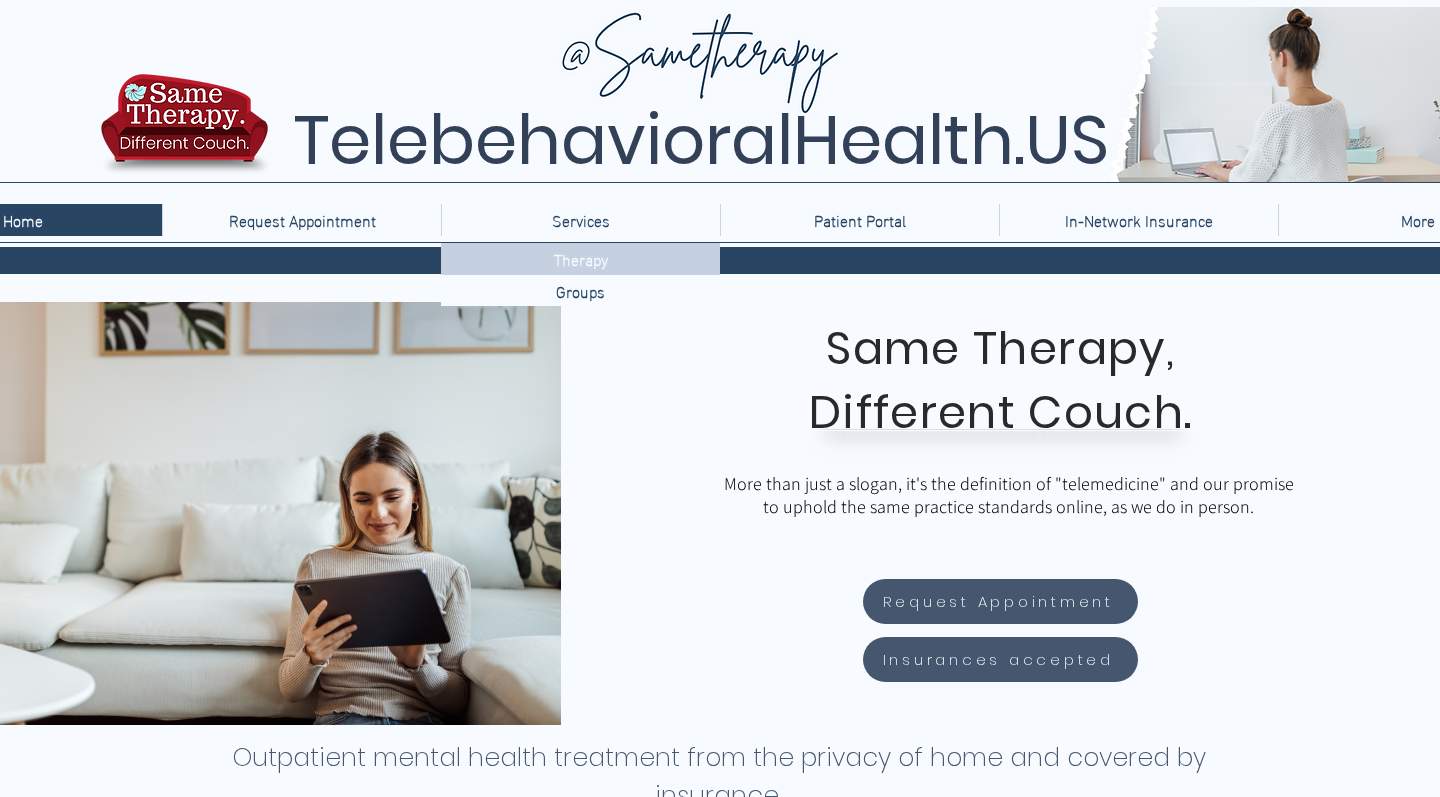 click on "Therapy" at bounding box center (581, 258) 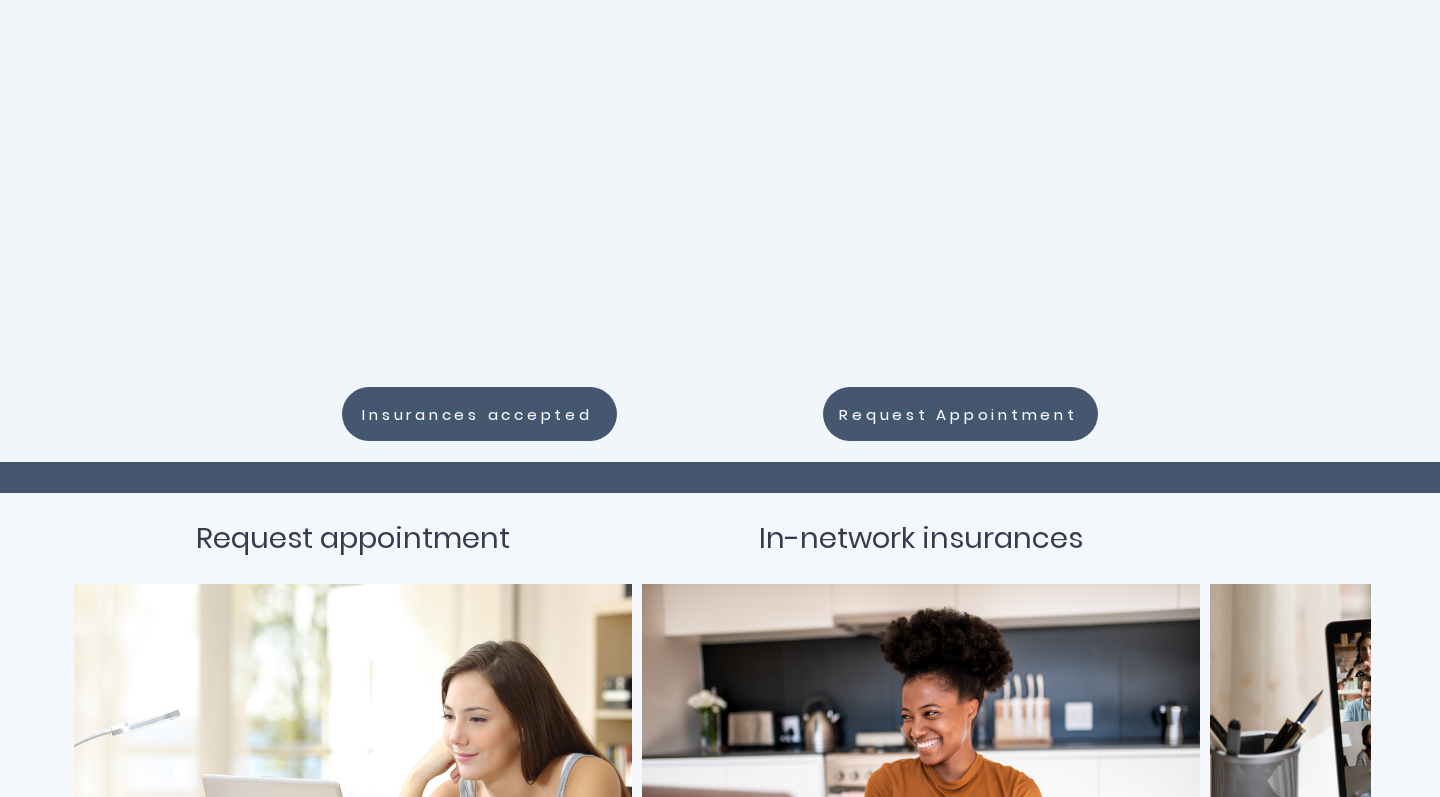 scroll, scrollTop: 567, scrollLeft: 0, axis: vertical 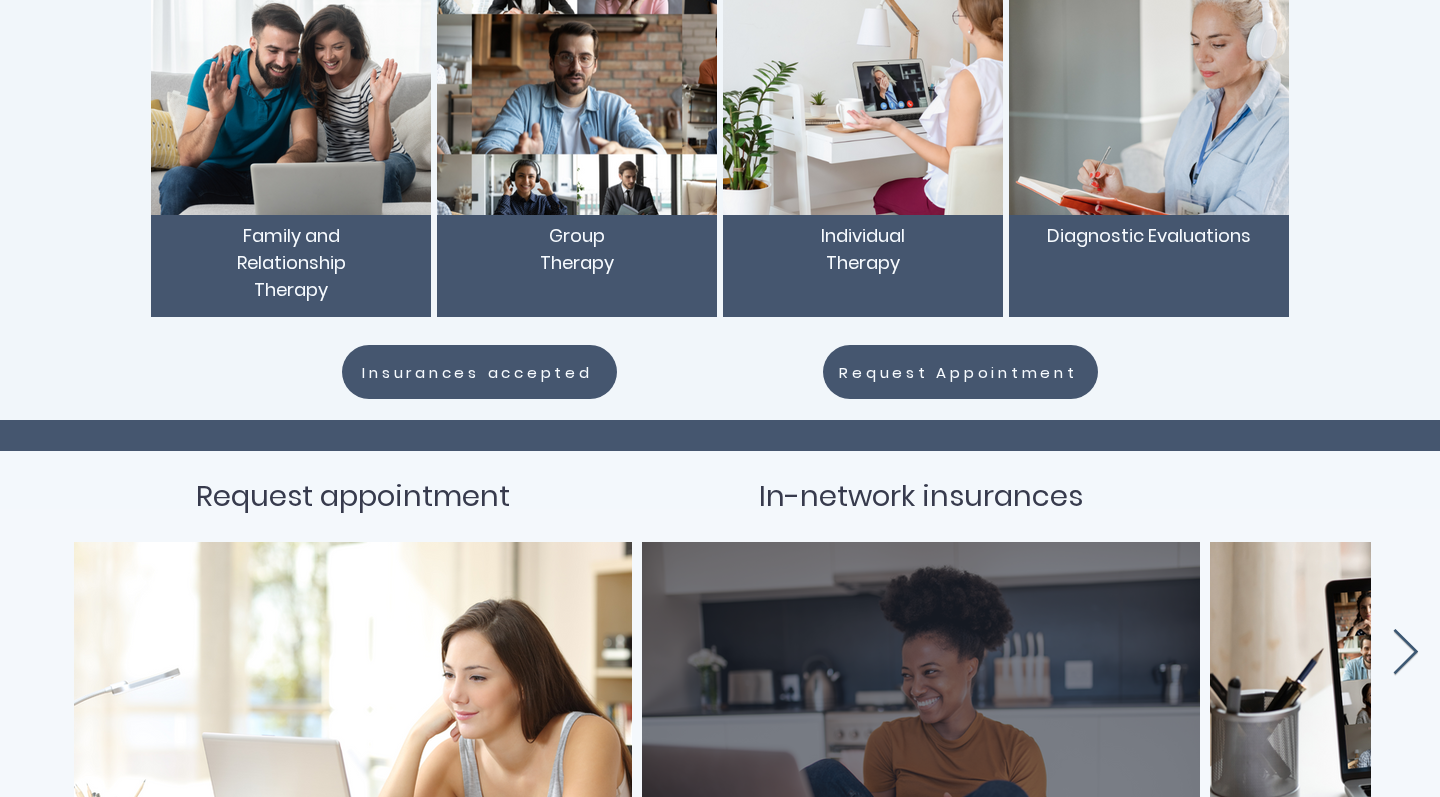 click on "In-network insurances" at bounding box center (921, 496) 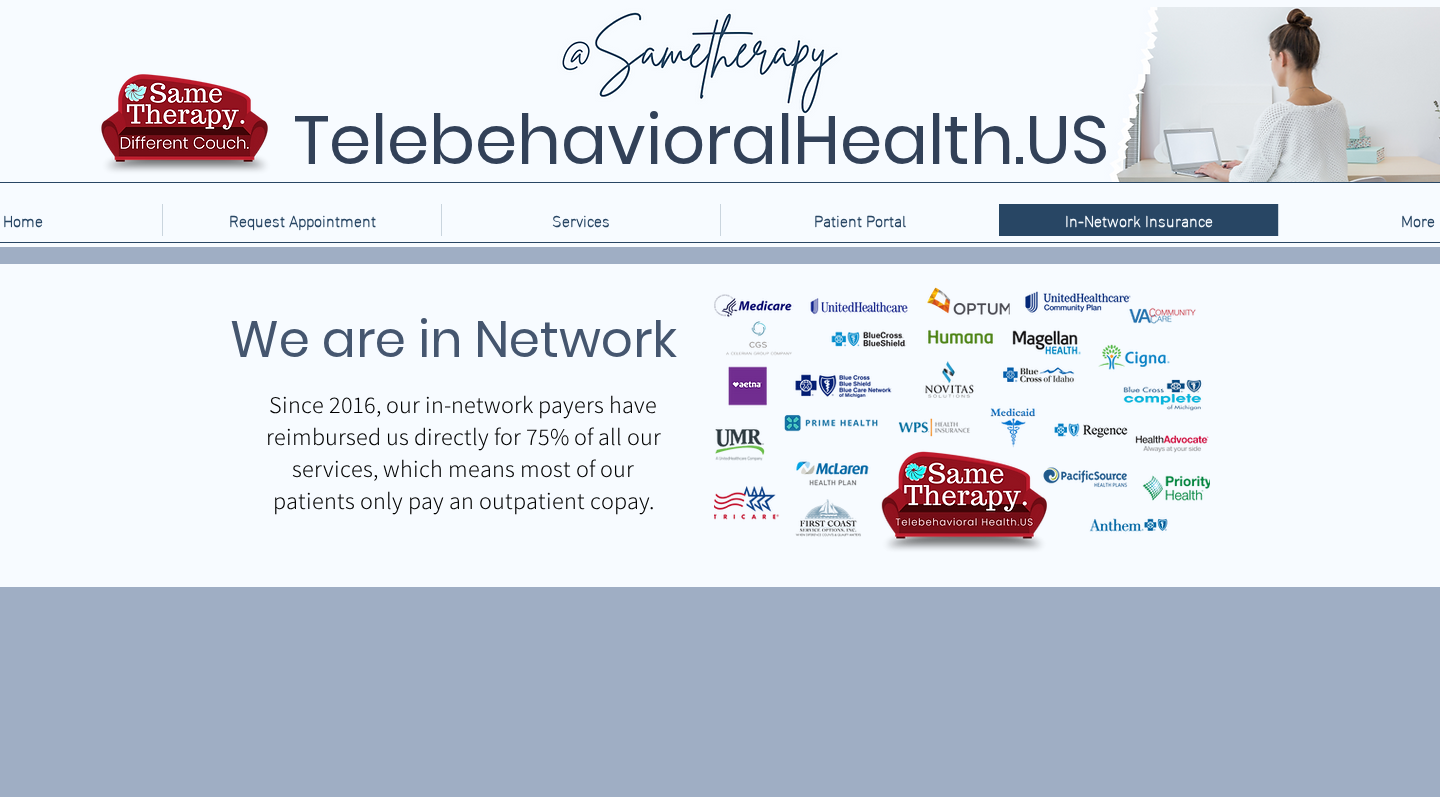 scroll, scrollTop: 0, scrollLeft: 0, axis: both 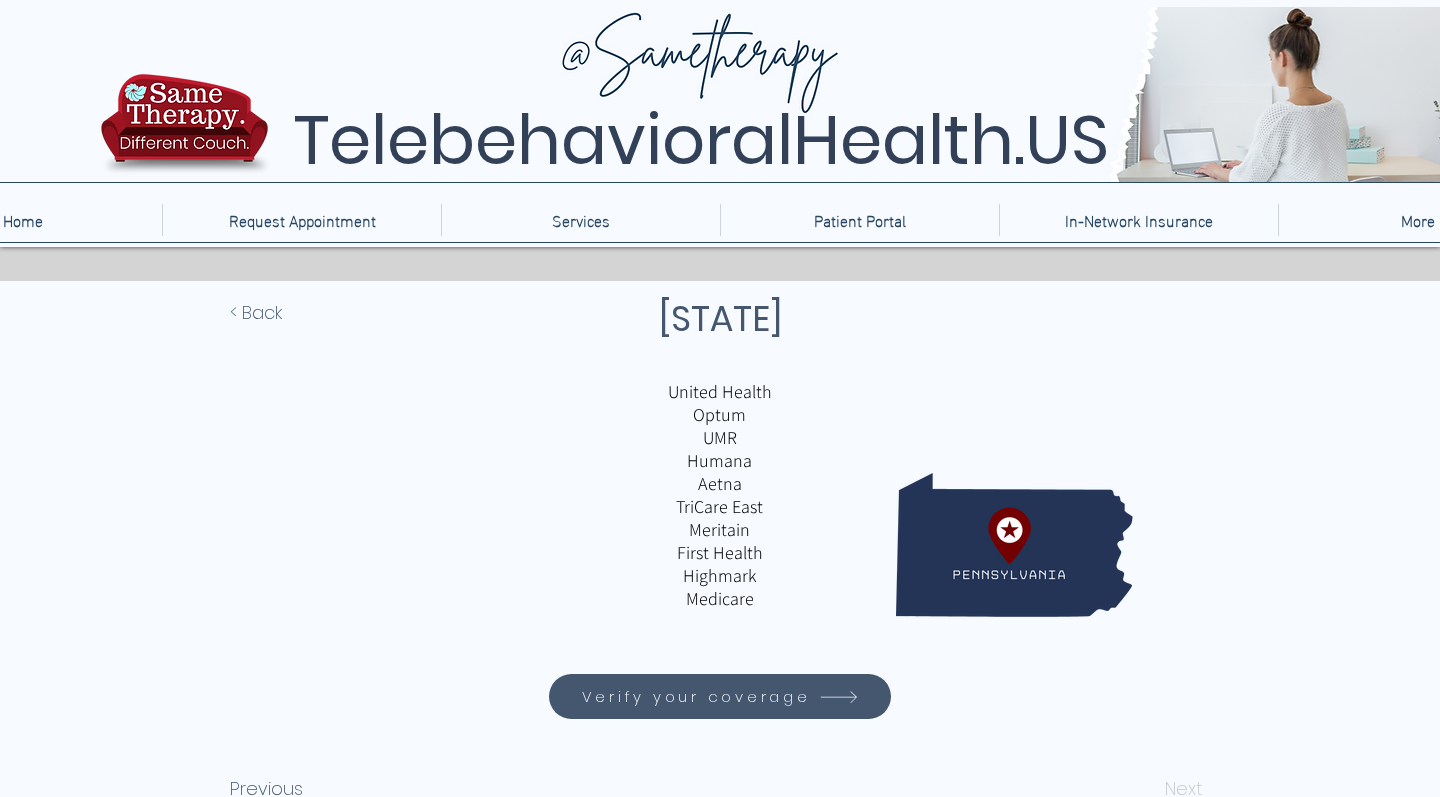 click at bounding box center (720, 123) 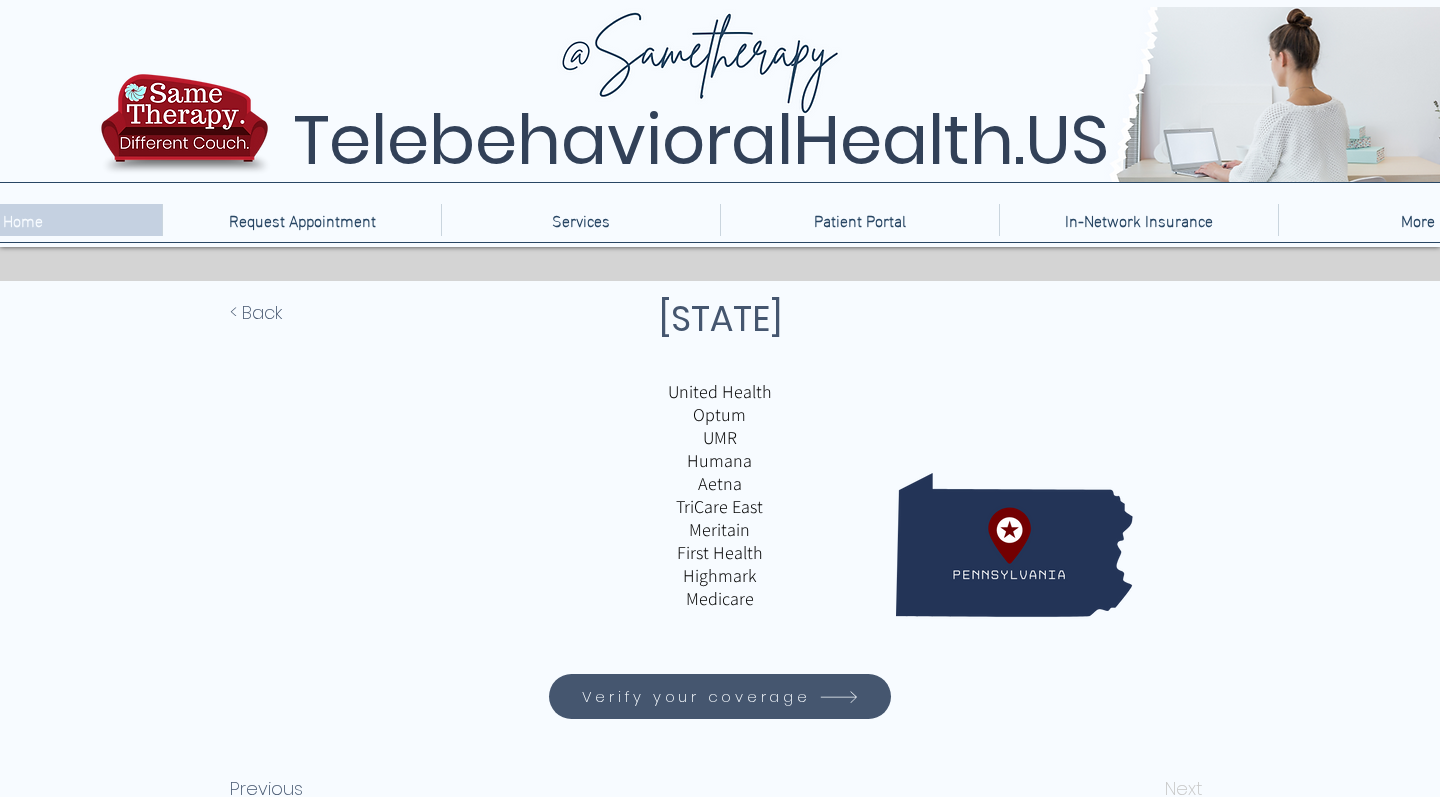 click on "Home" at bounding box center (23, 220) 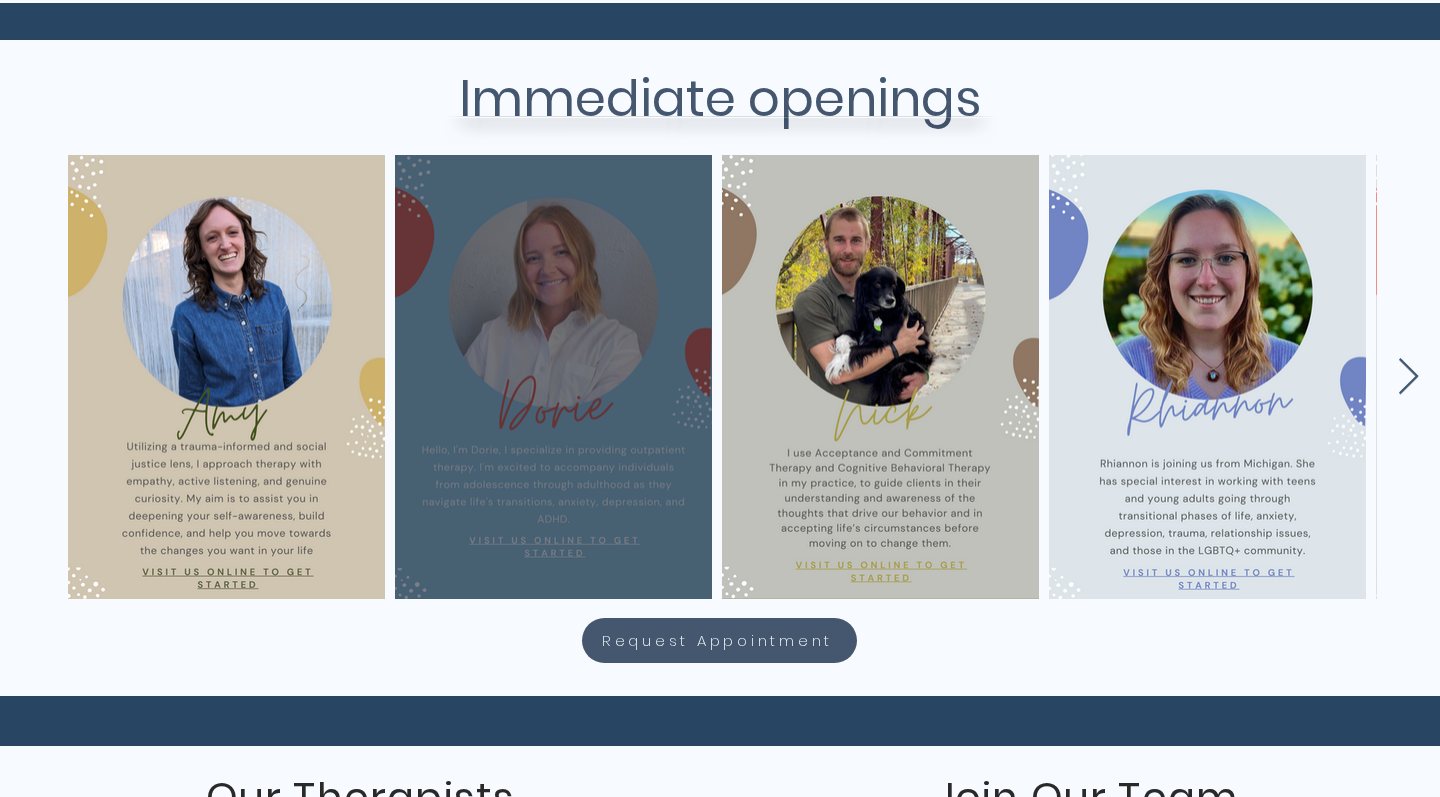 scroll, scrollTop: 832, scrollLeft: 0, axis: vertical 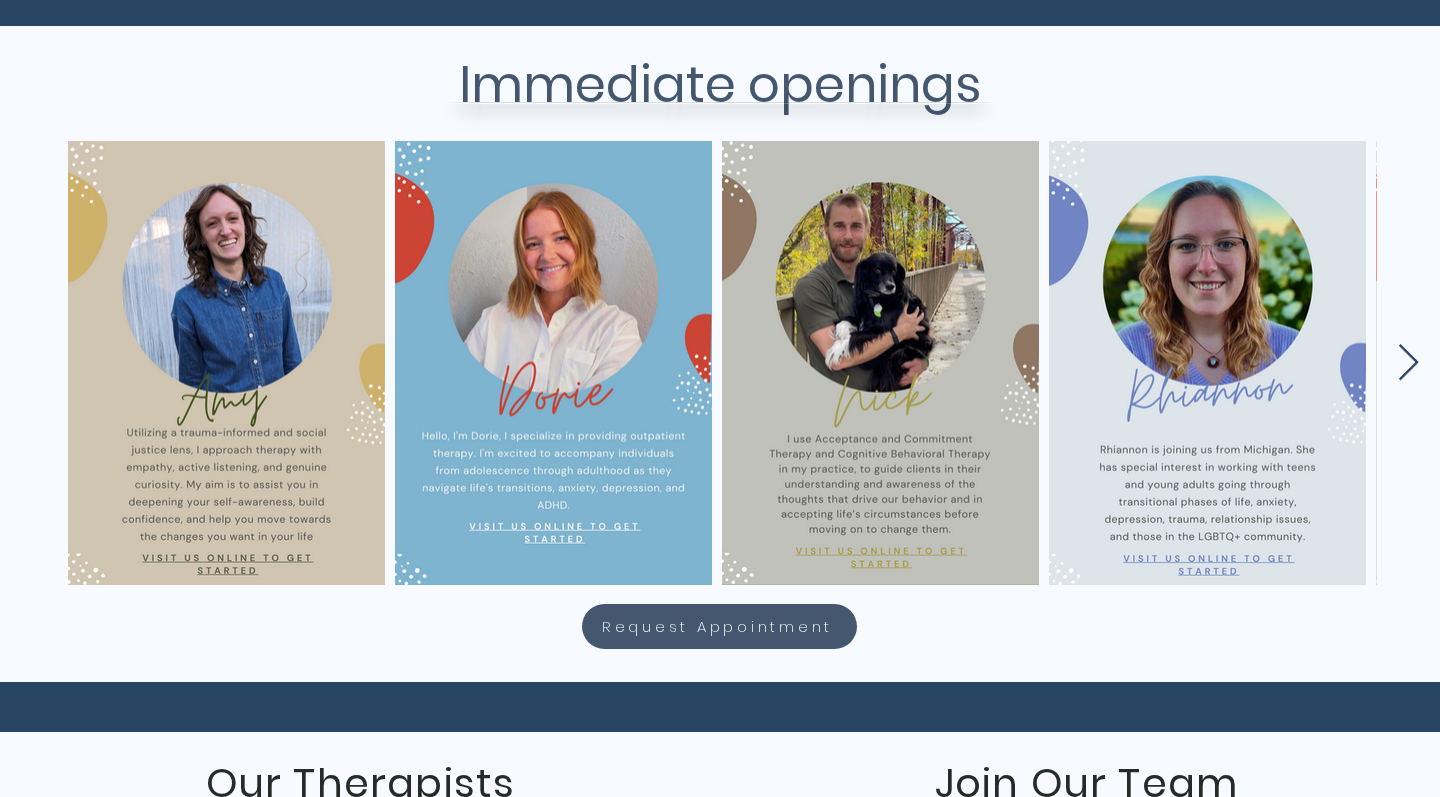 click 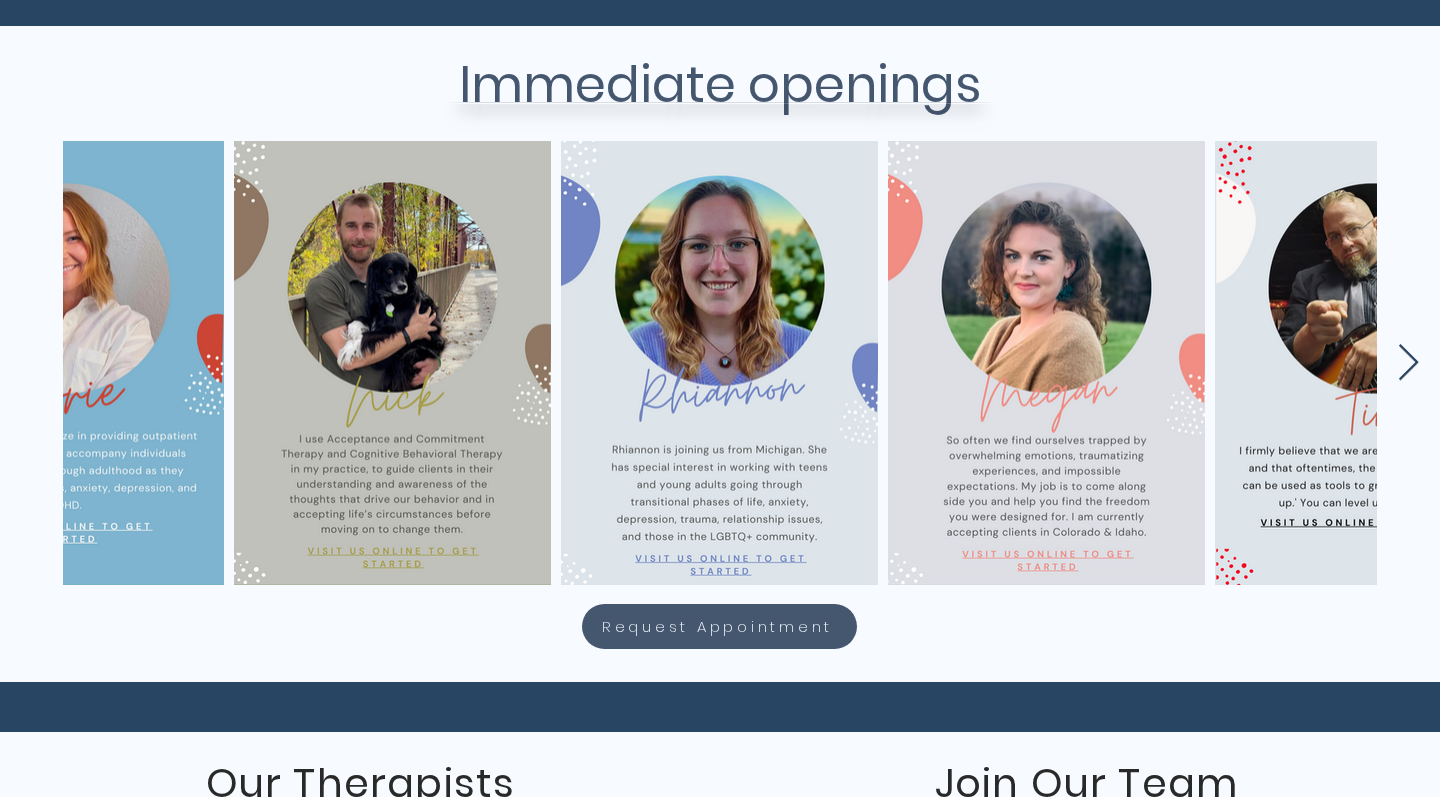 scroll, scrollTop: 0, scrollLeft: 488, axis: horizontal 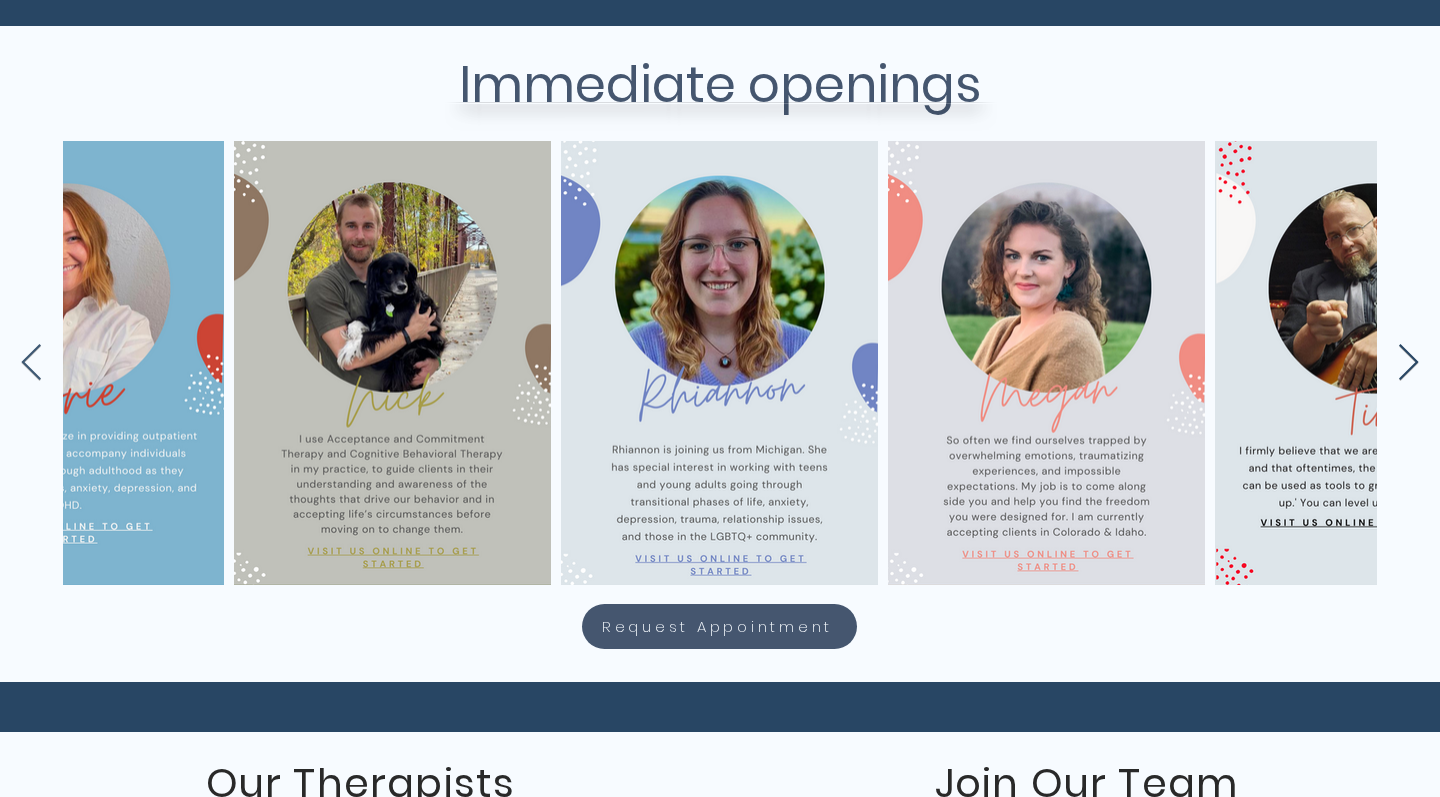 click 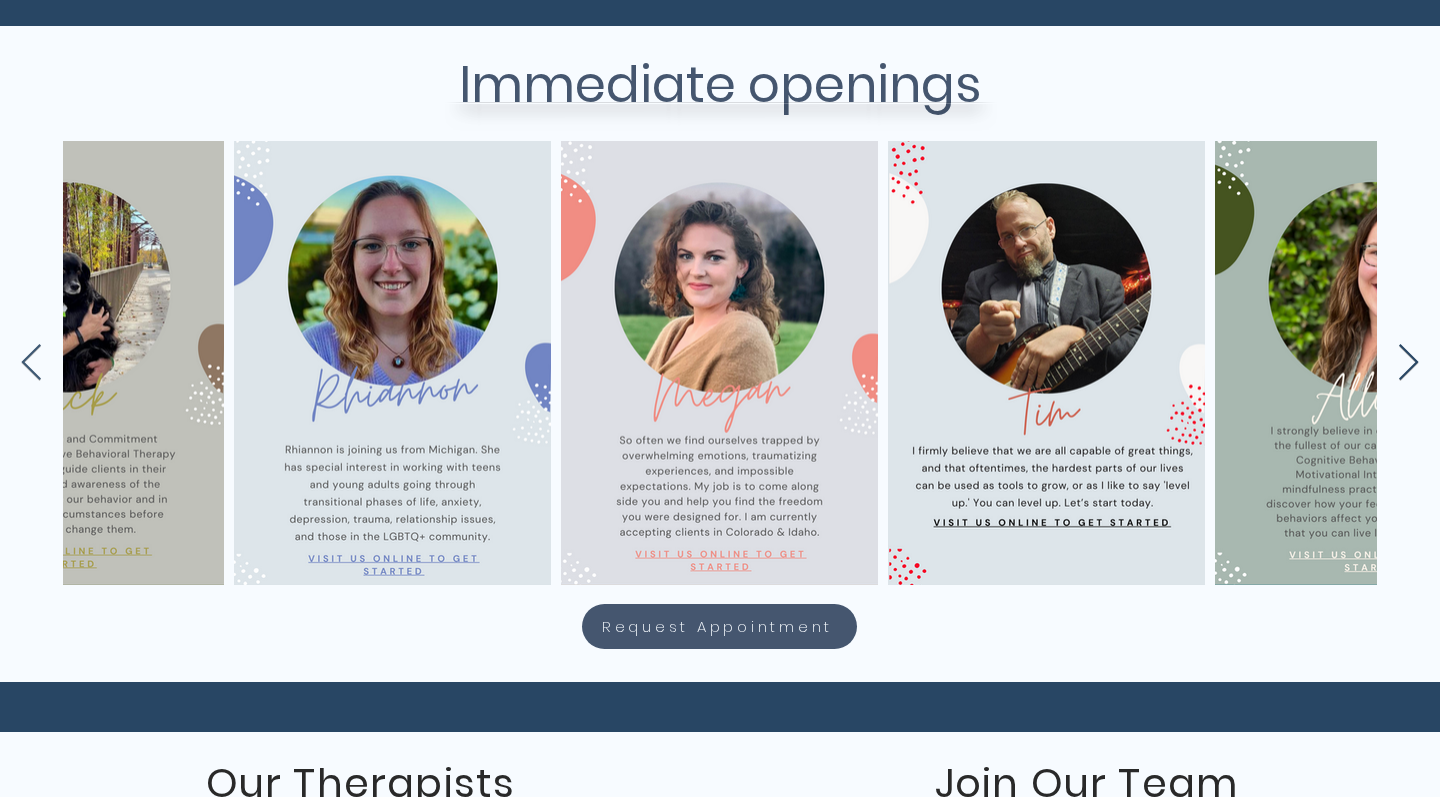scroll, scrollTop: 0, scrollLeft: 815, axis: horizontal 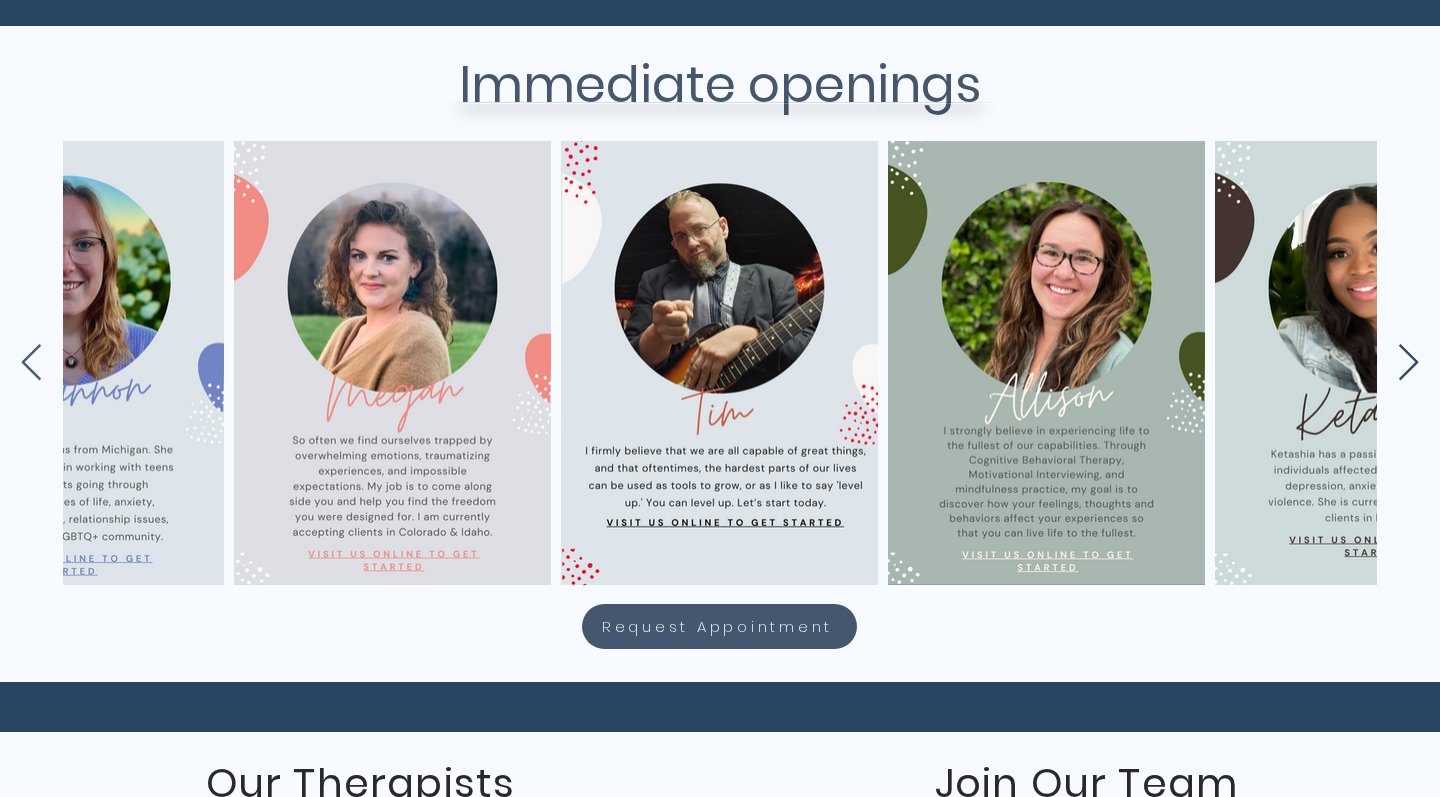 click 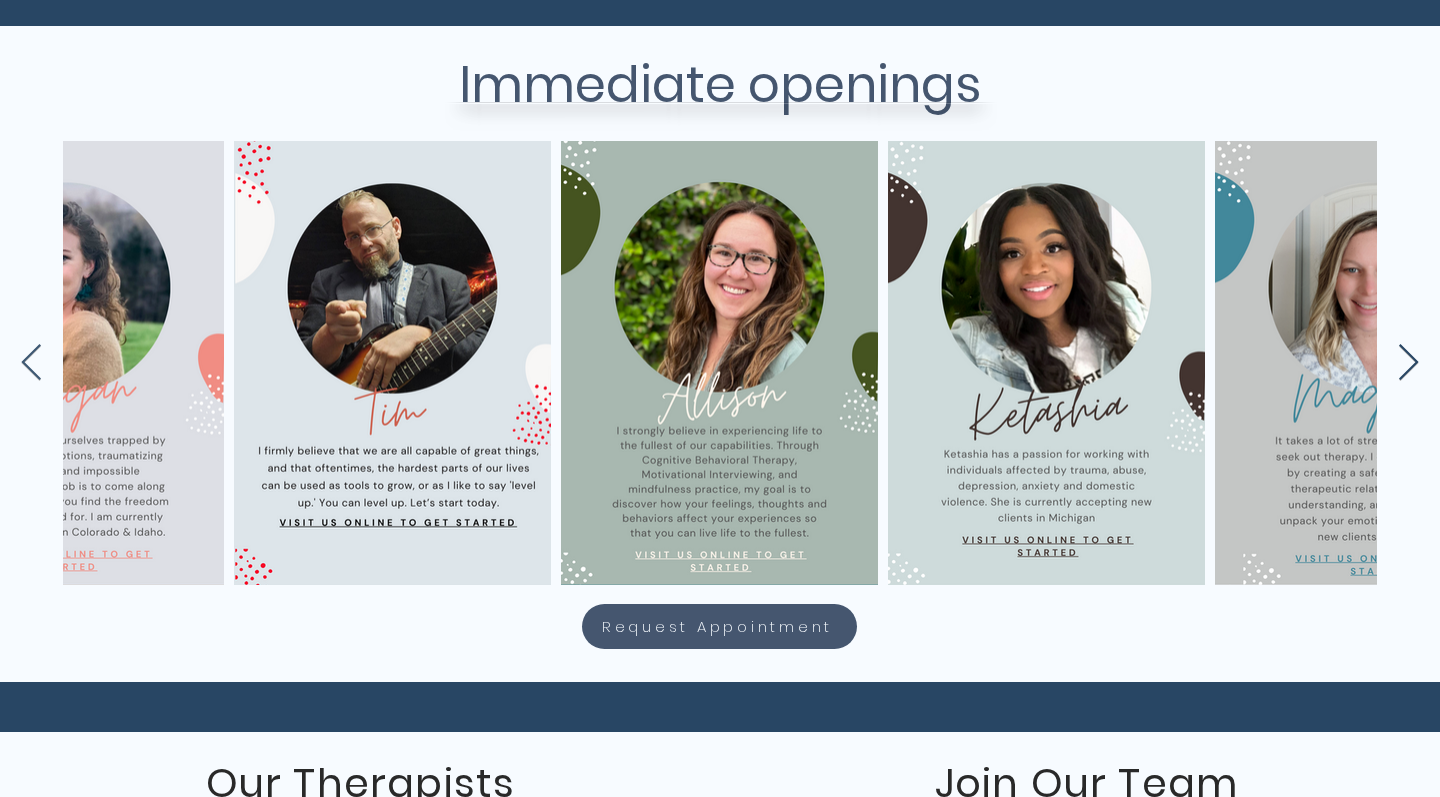 scroll, scrollTop: 0, scrollLeft: 1469, axis: horizontal 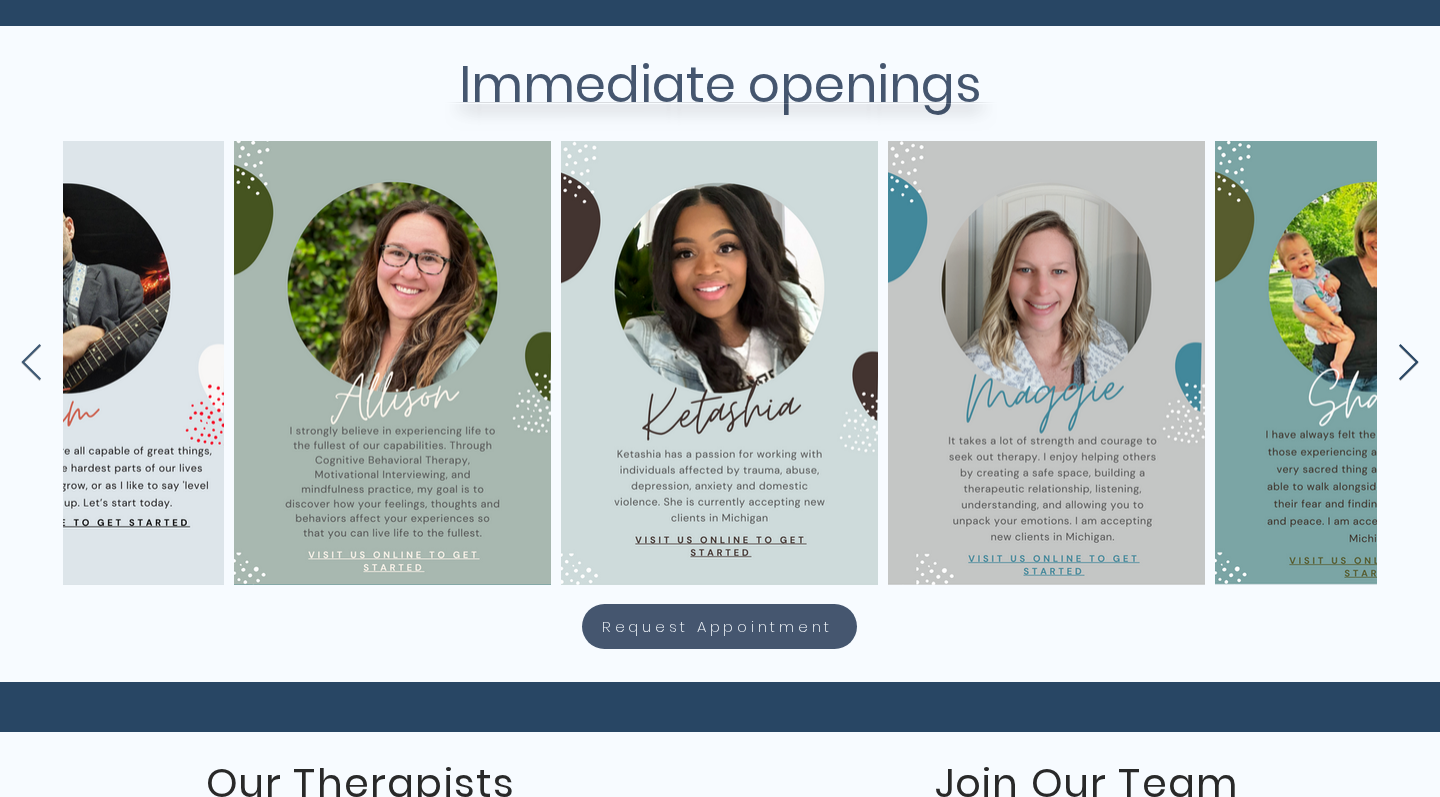 click 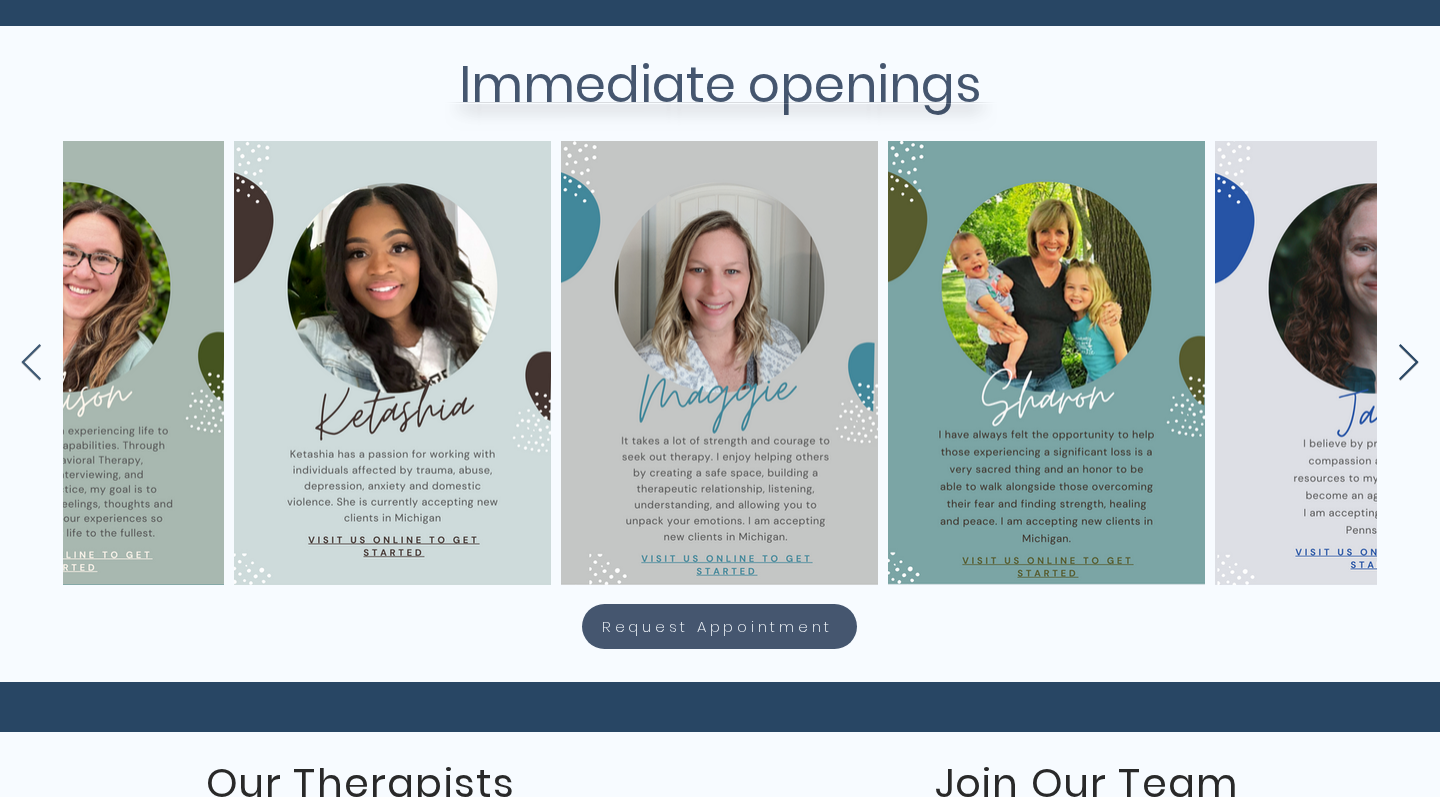click 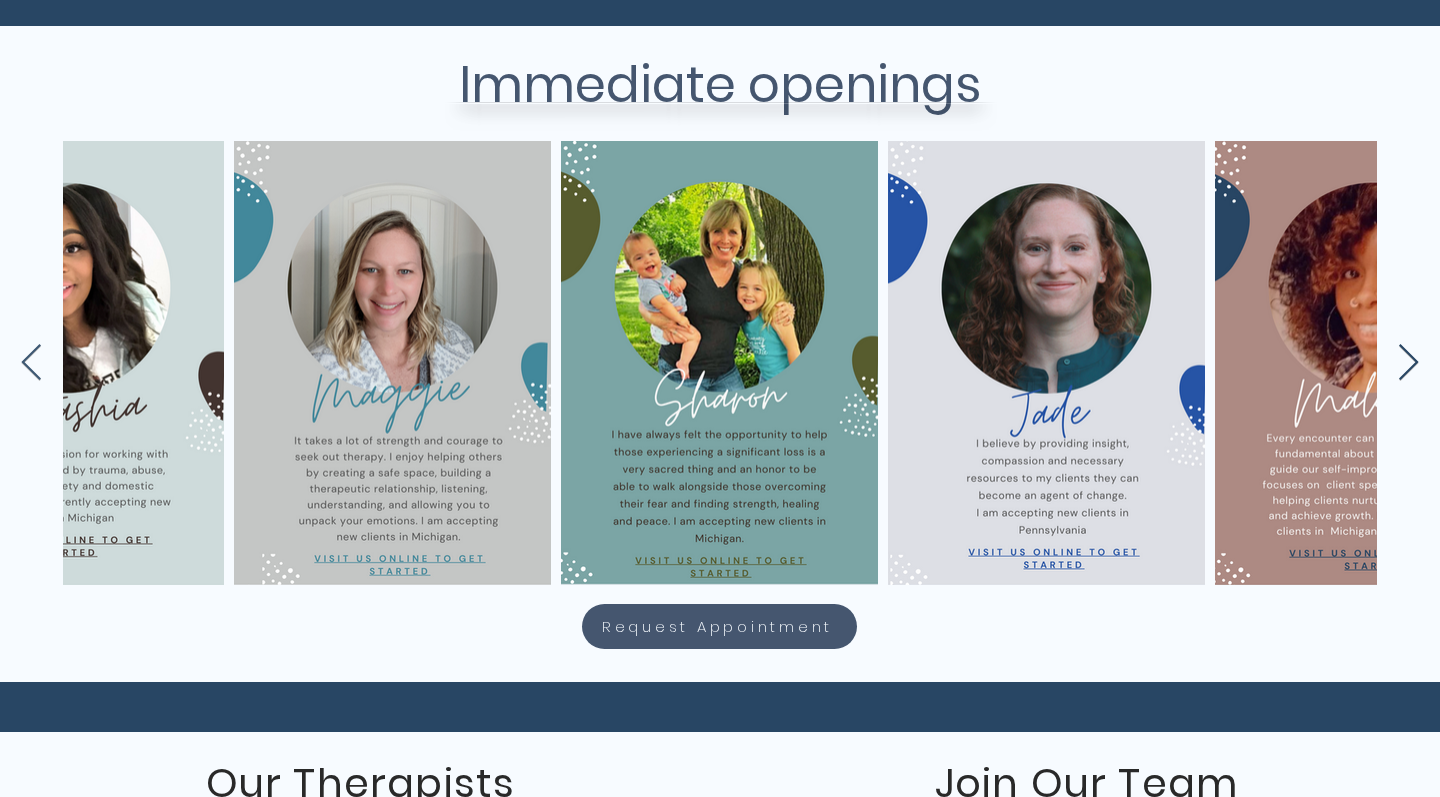 click 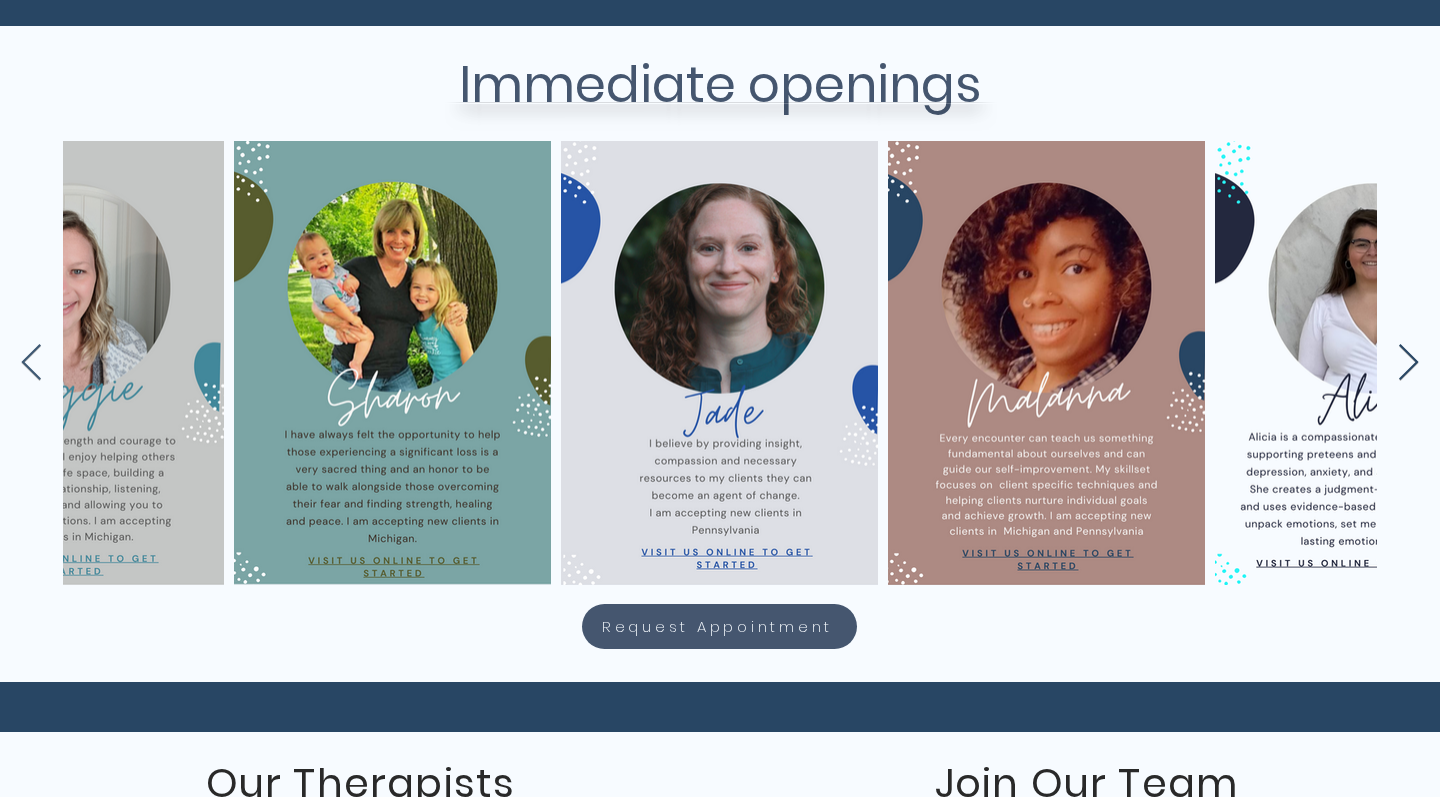 click 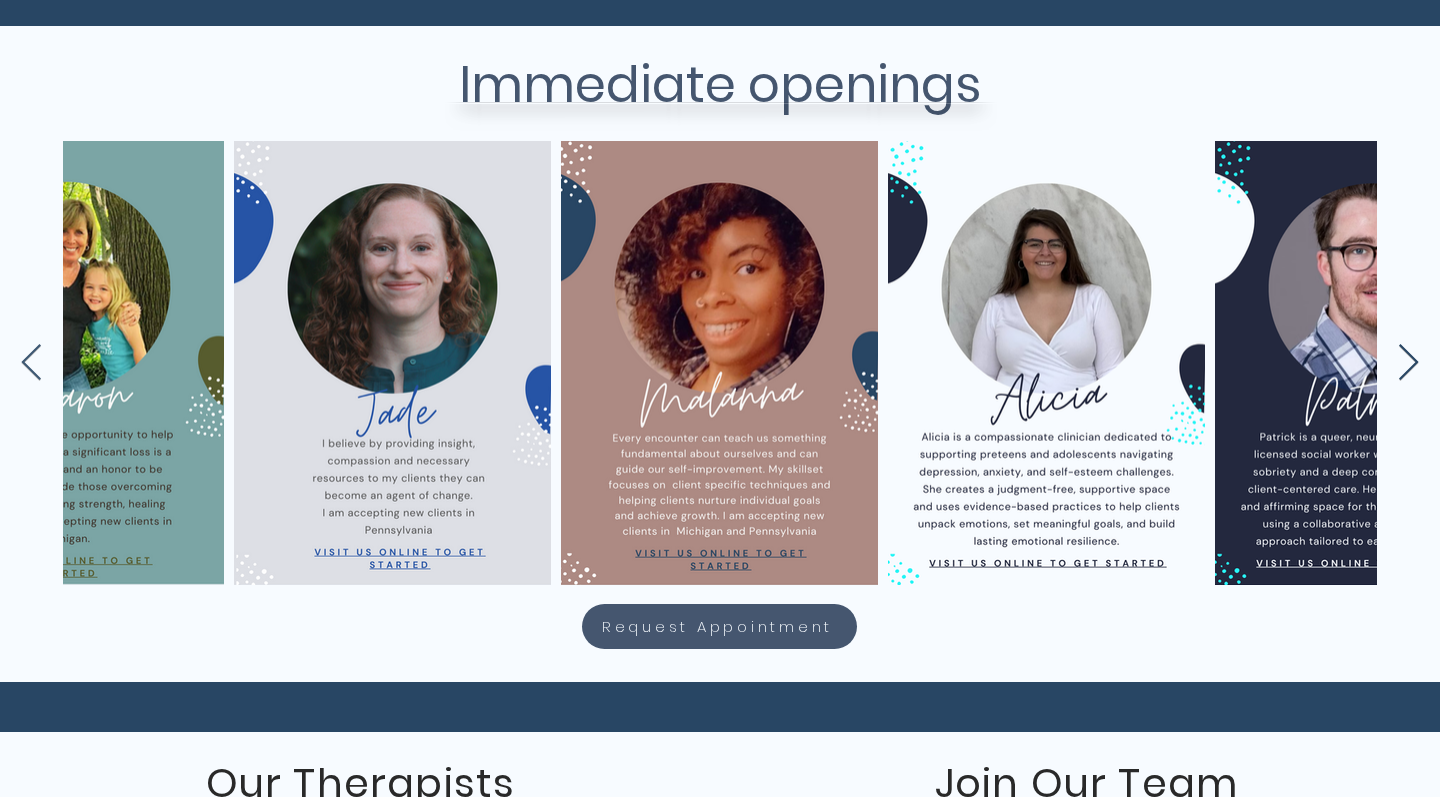 scroll, scrollTop: 0, scrollLeft: 3104, axis: horizontal 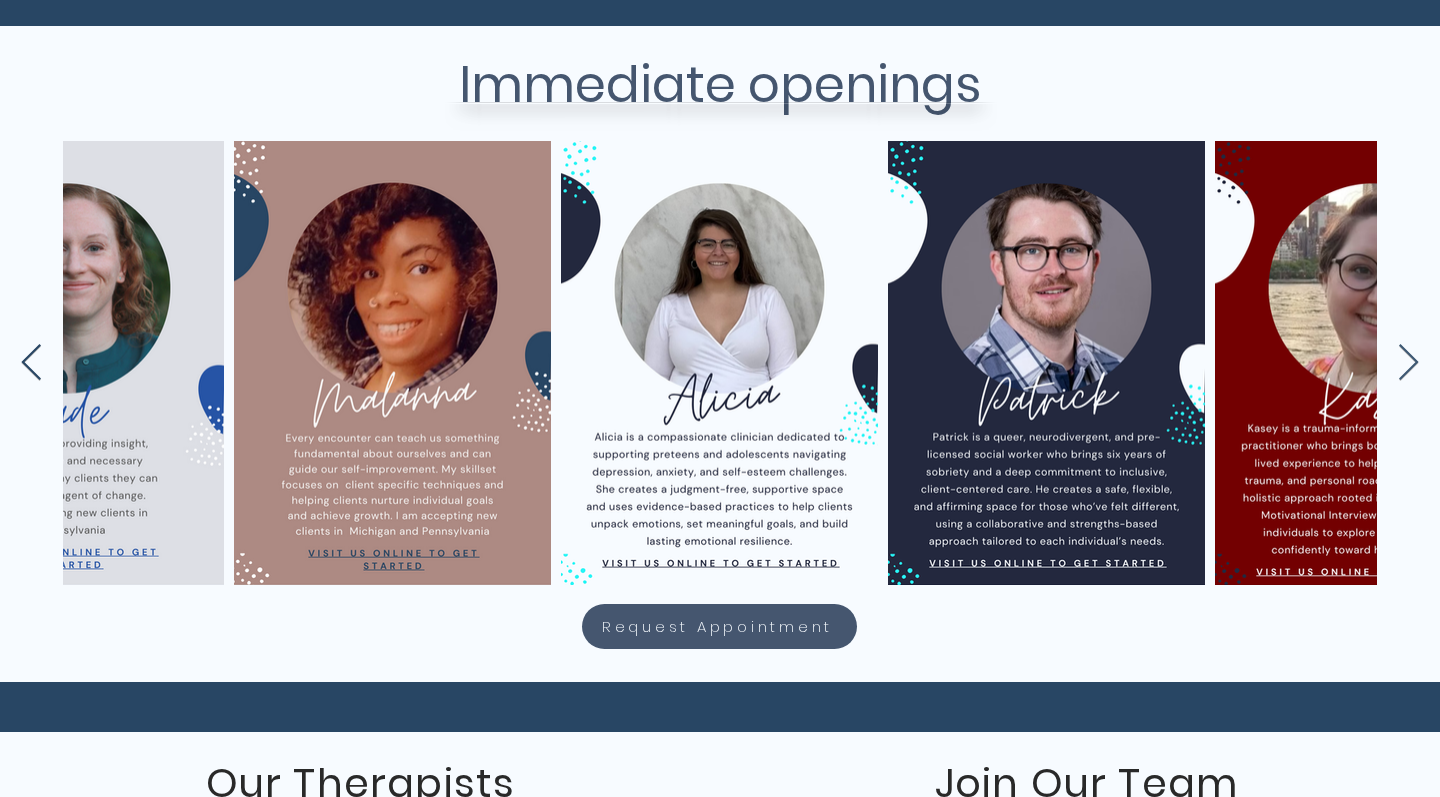 click 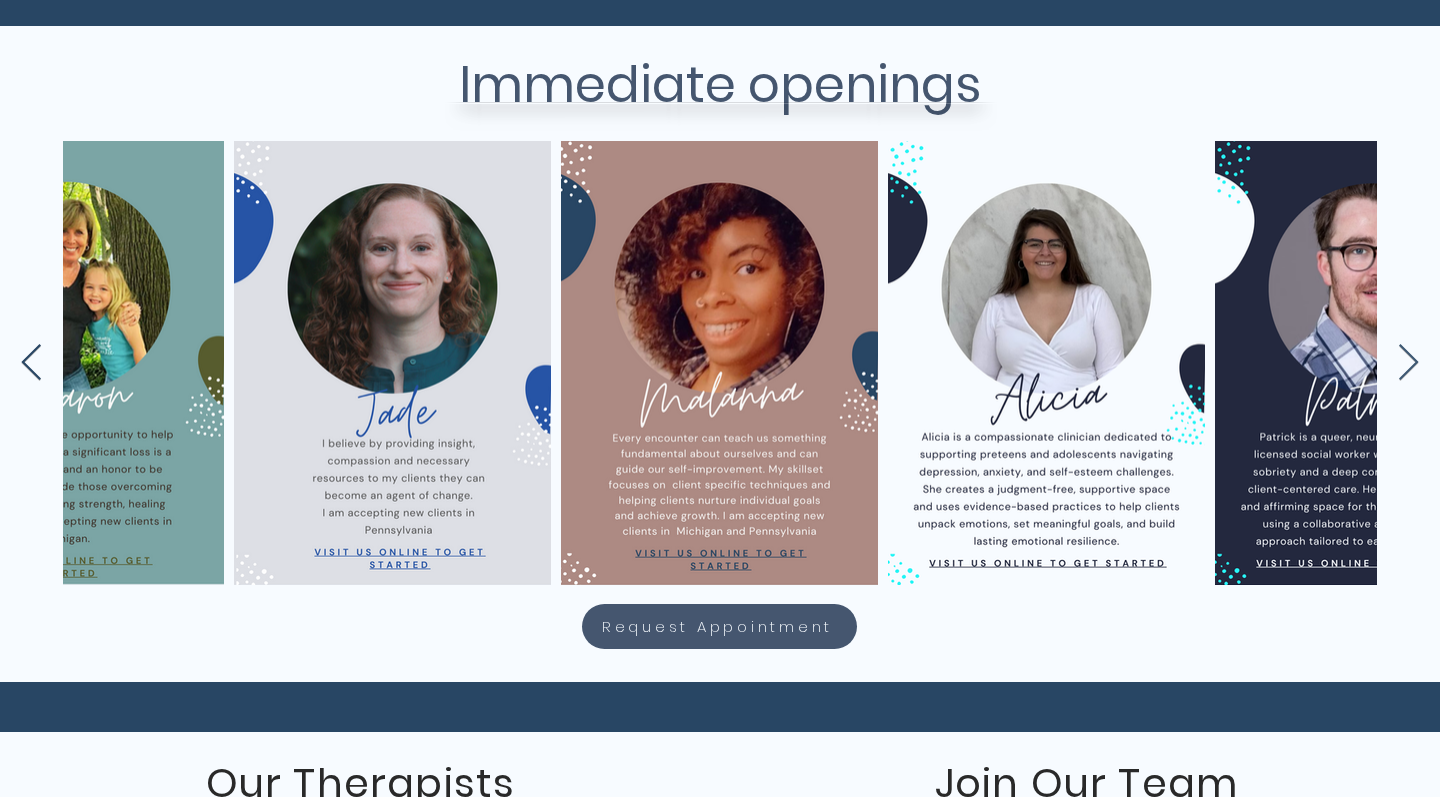 click 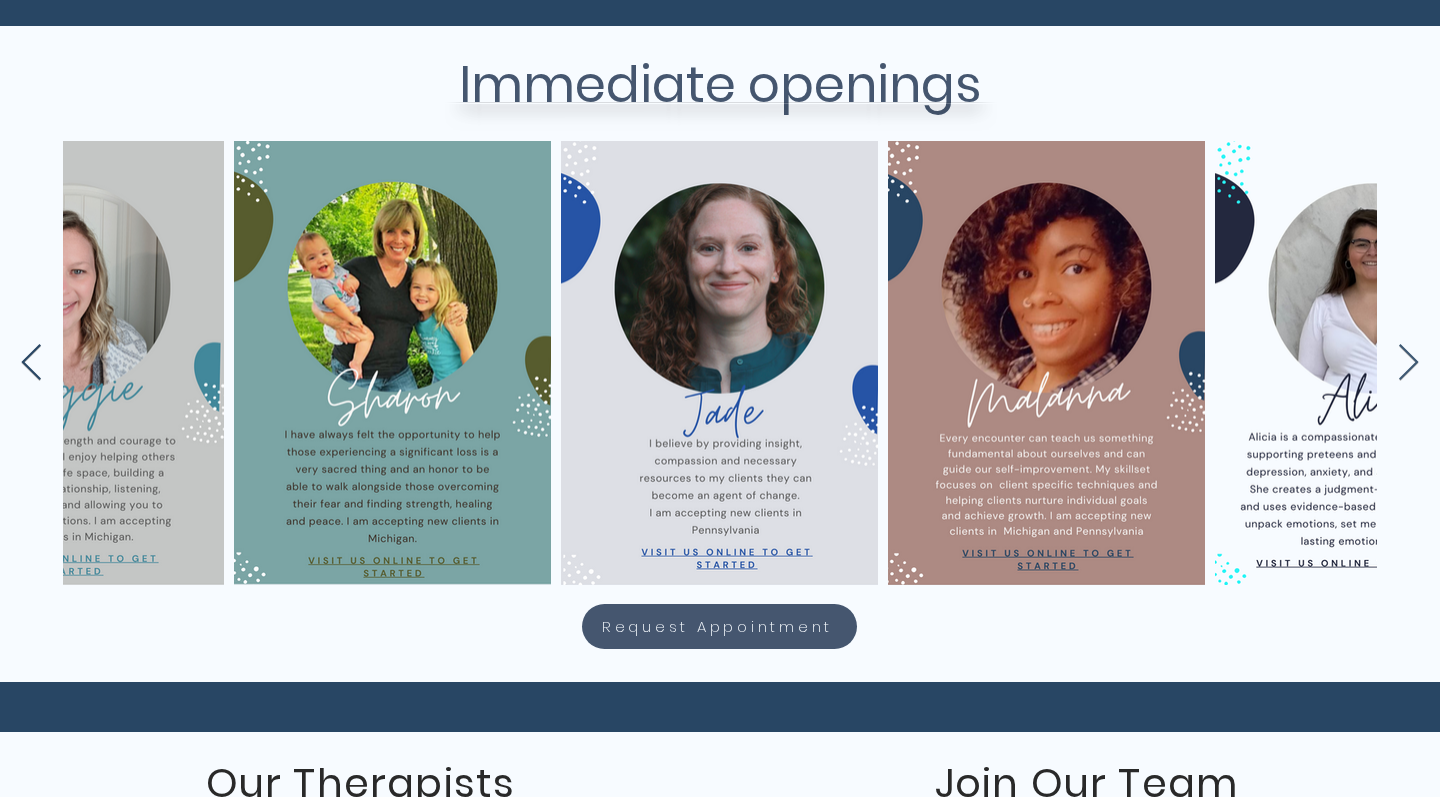 click 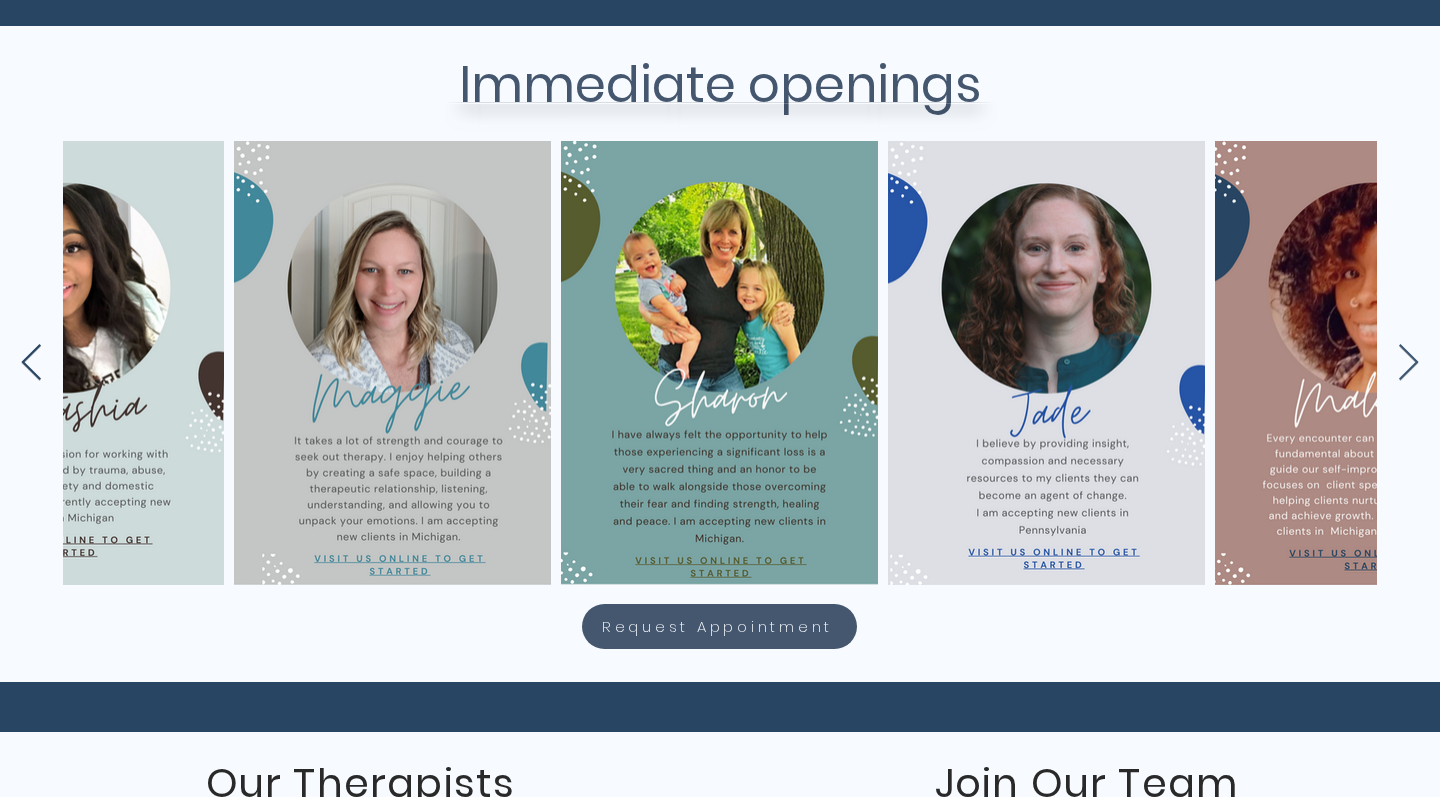 click 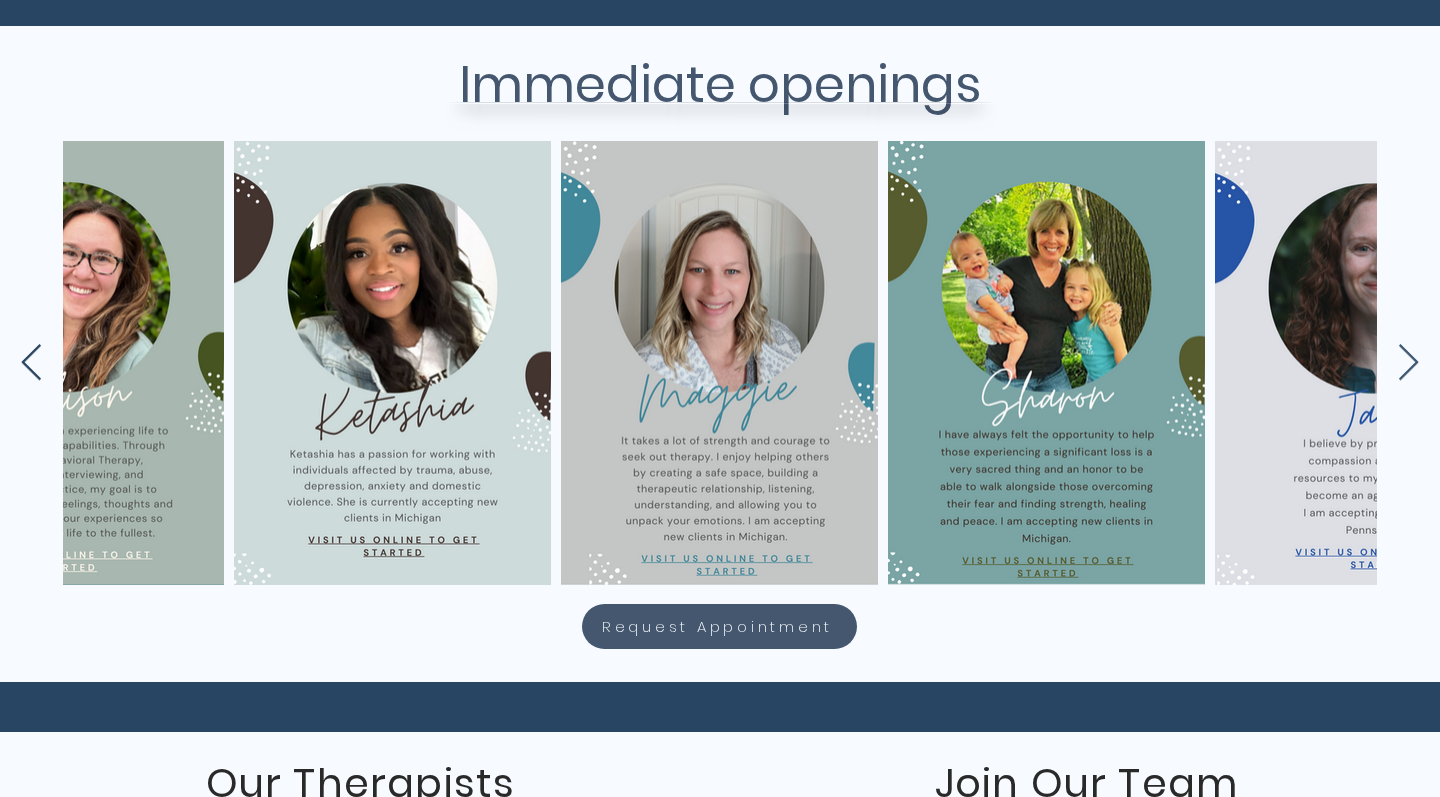 click 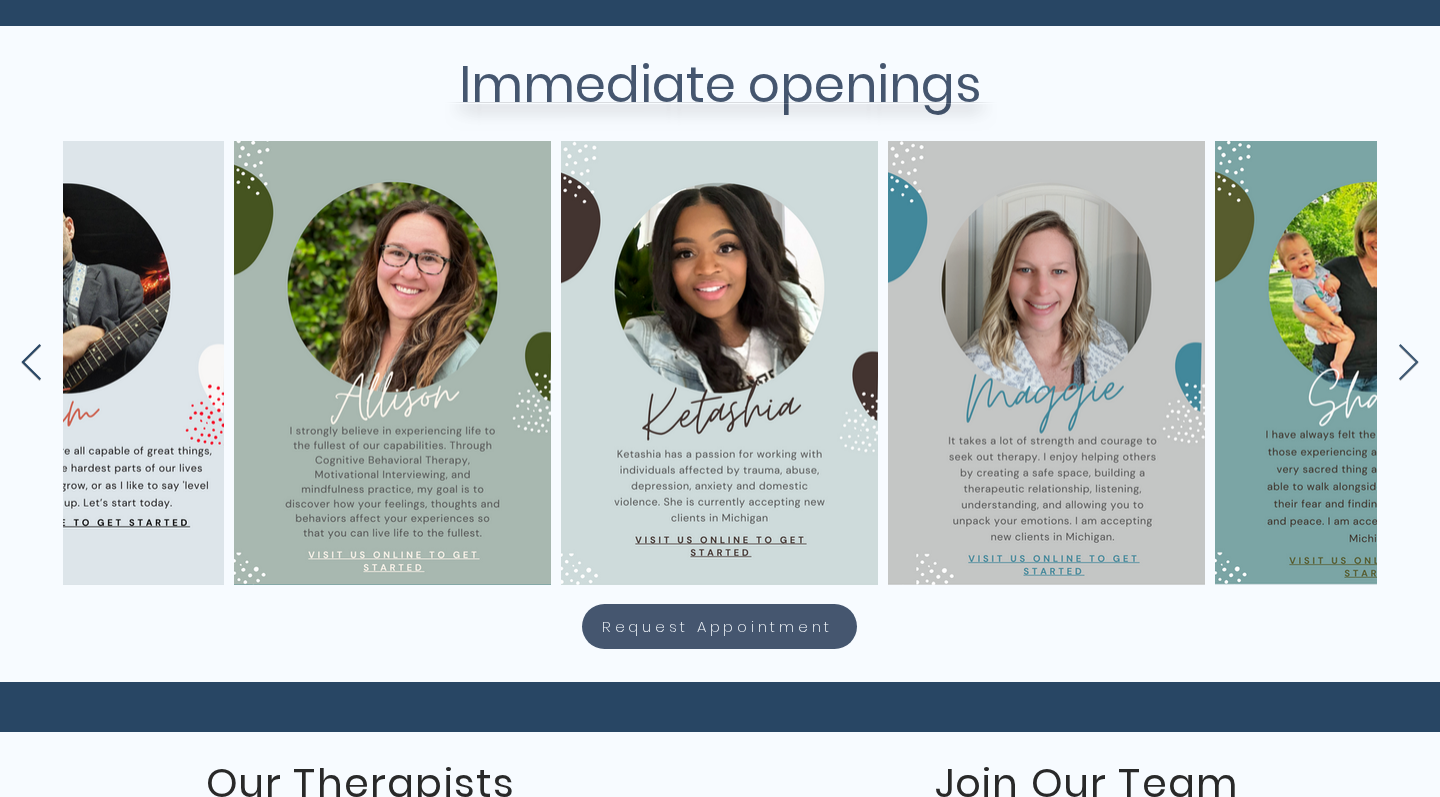 click 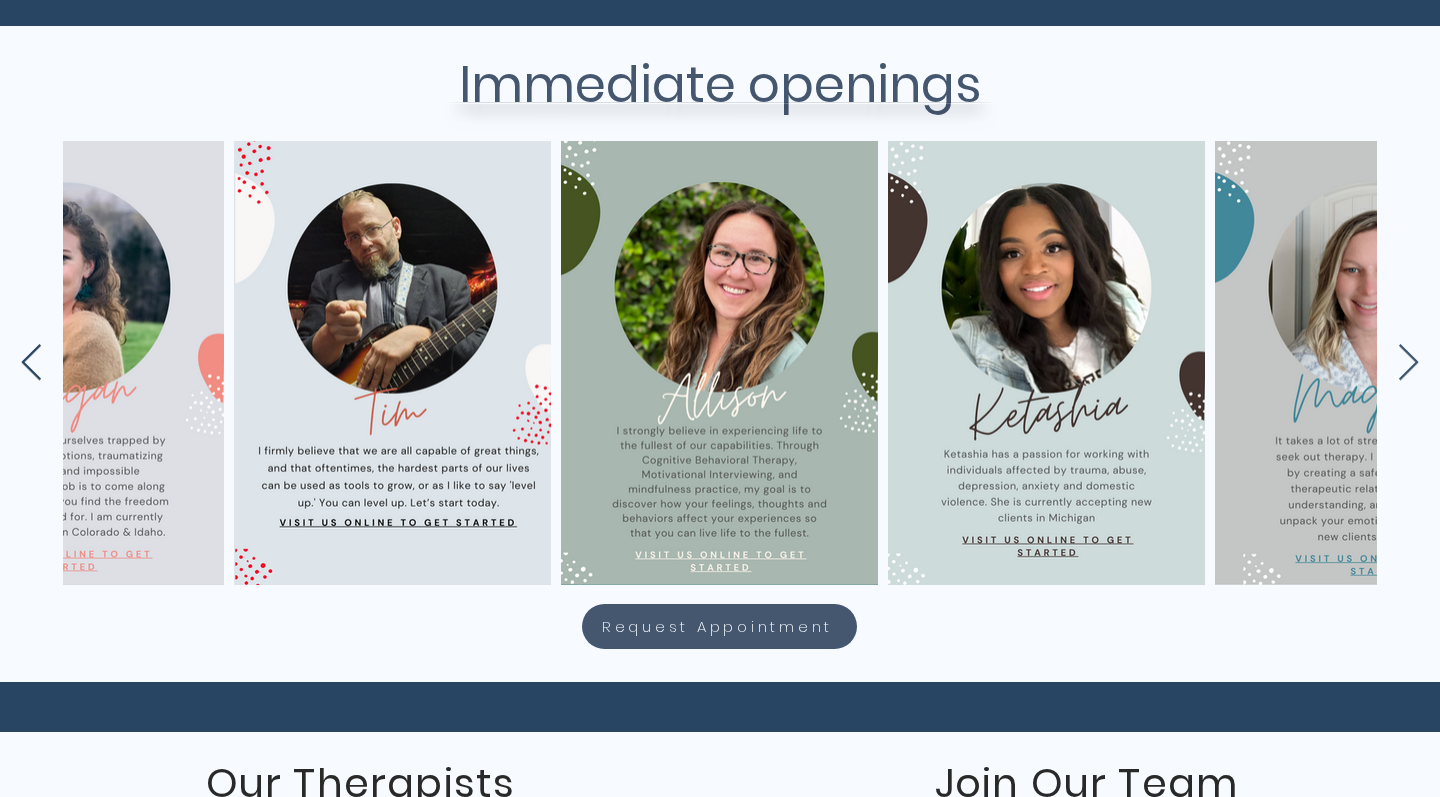 click 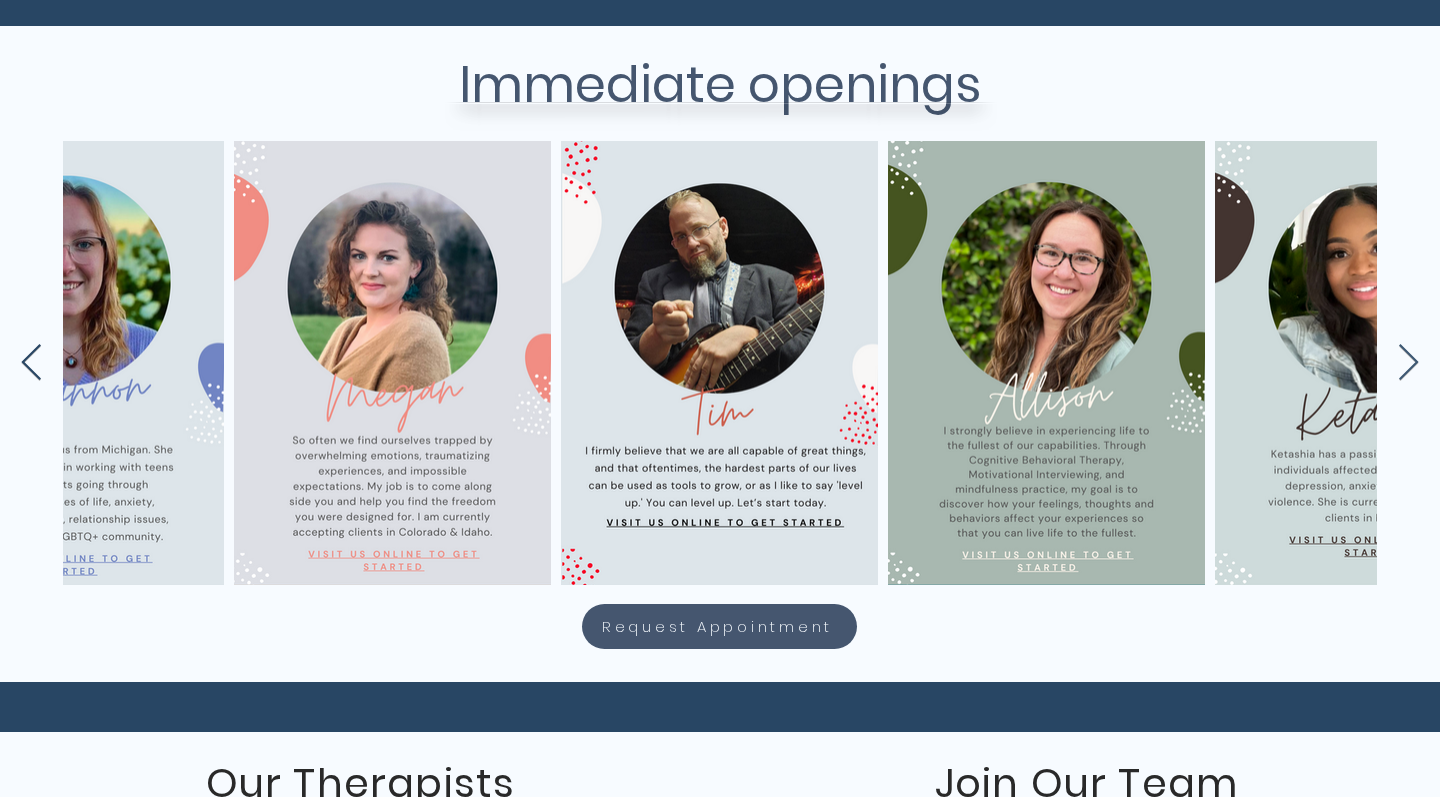 click 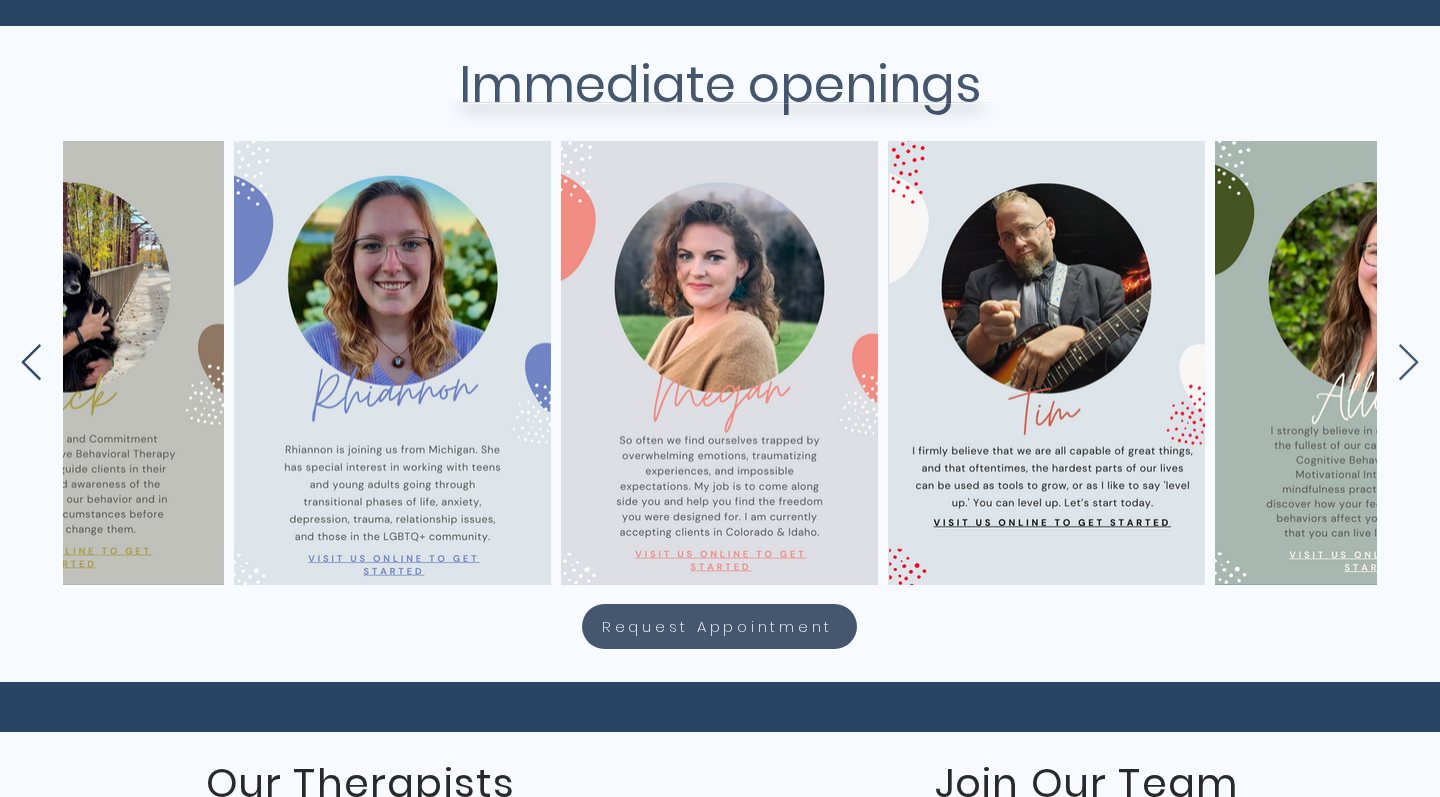 click 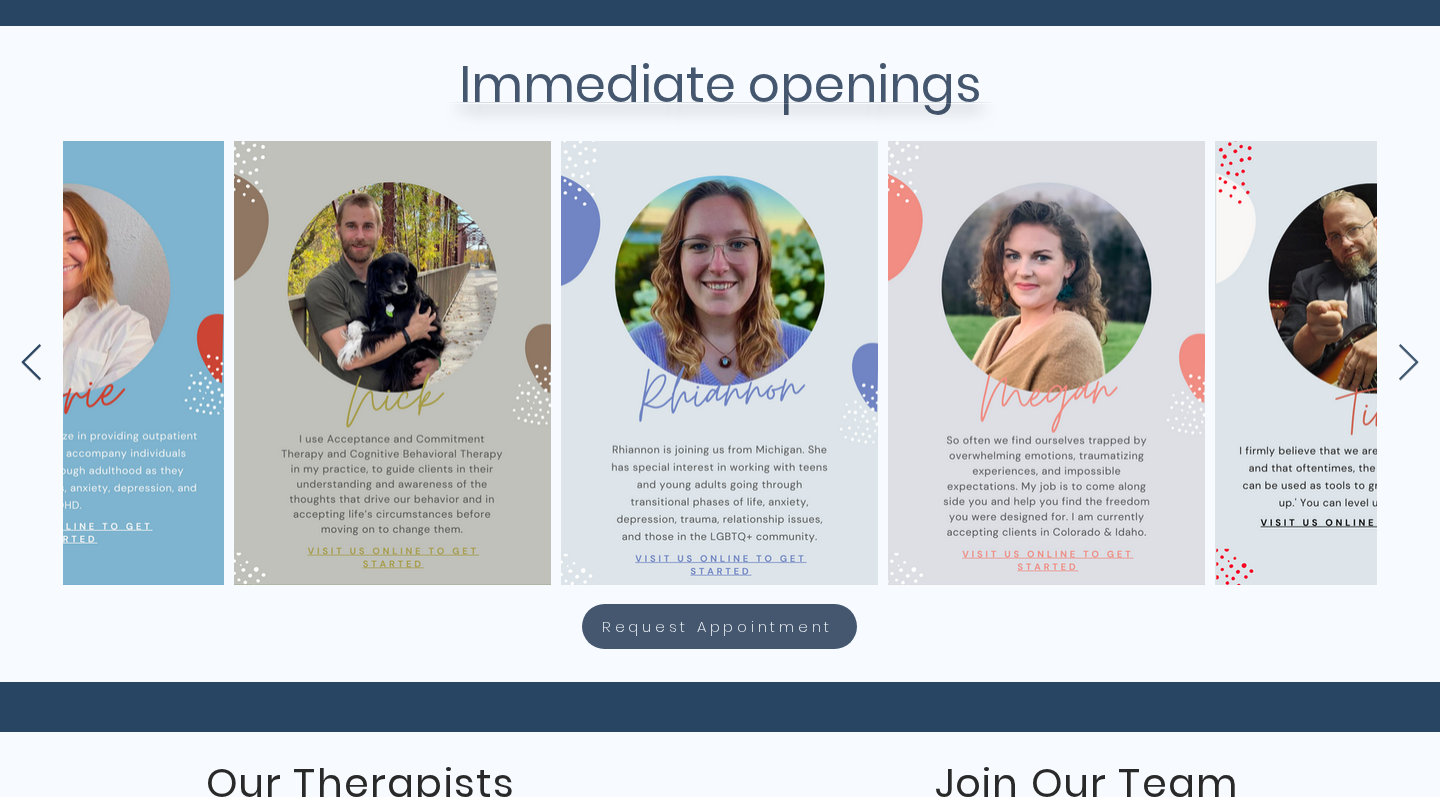 click 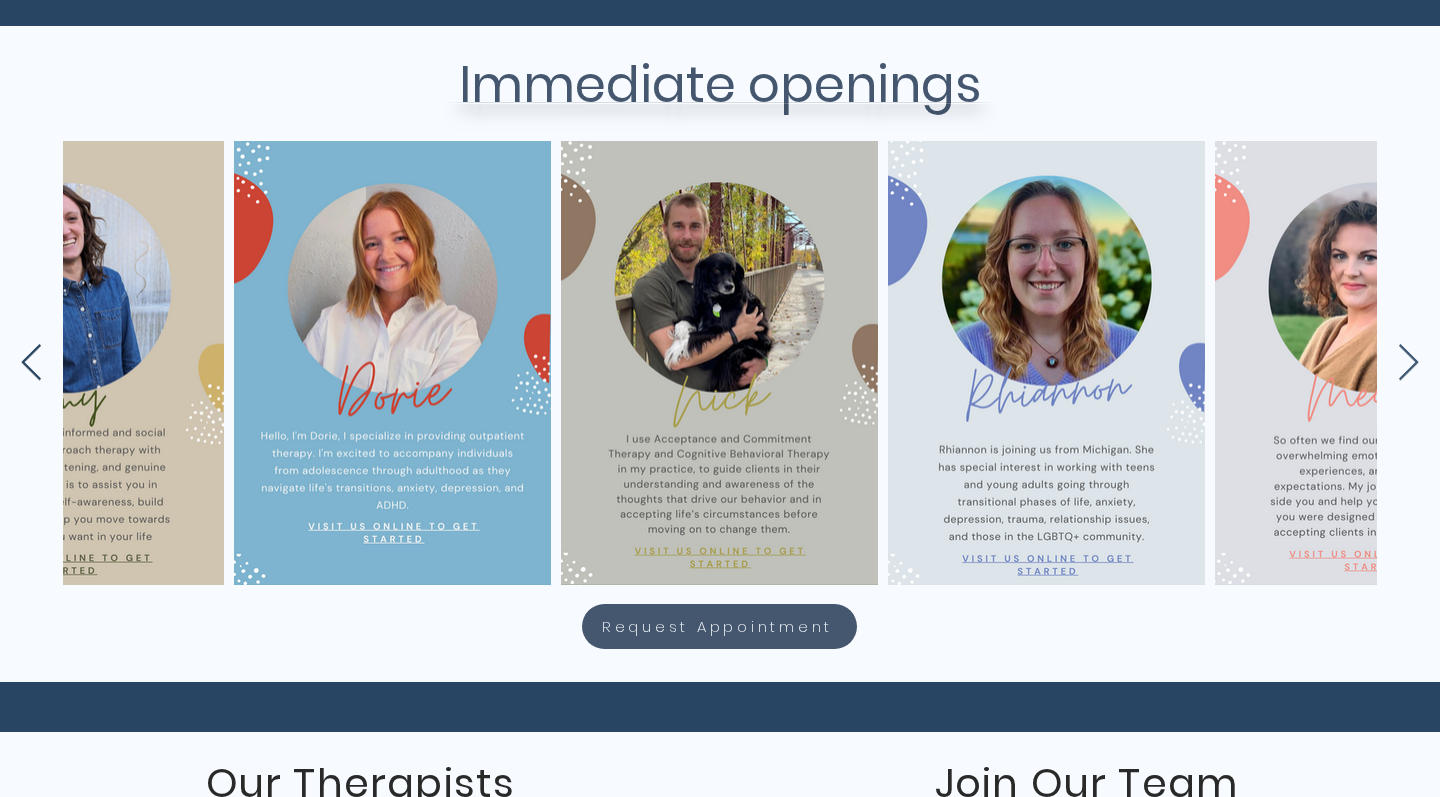 click 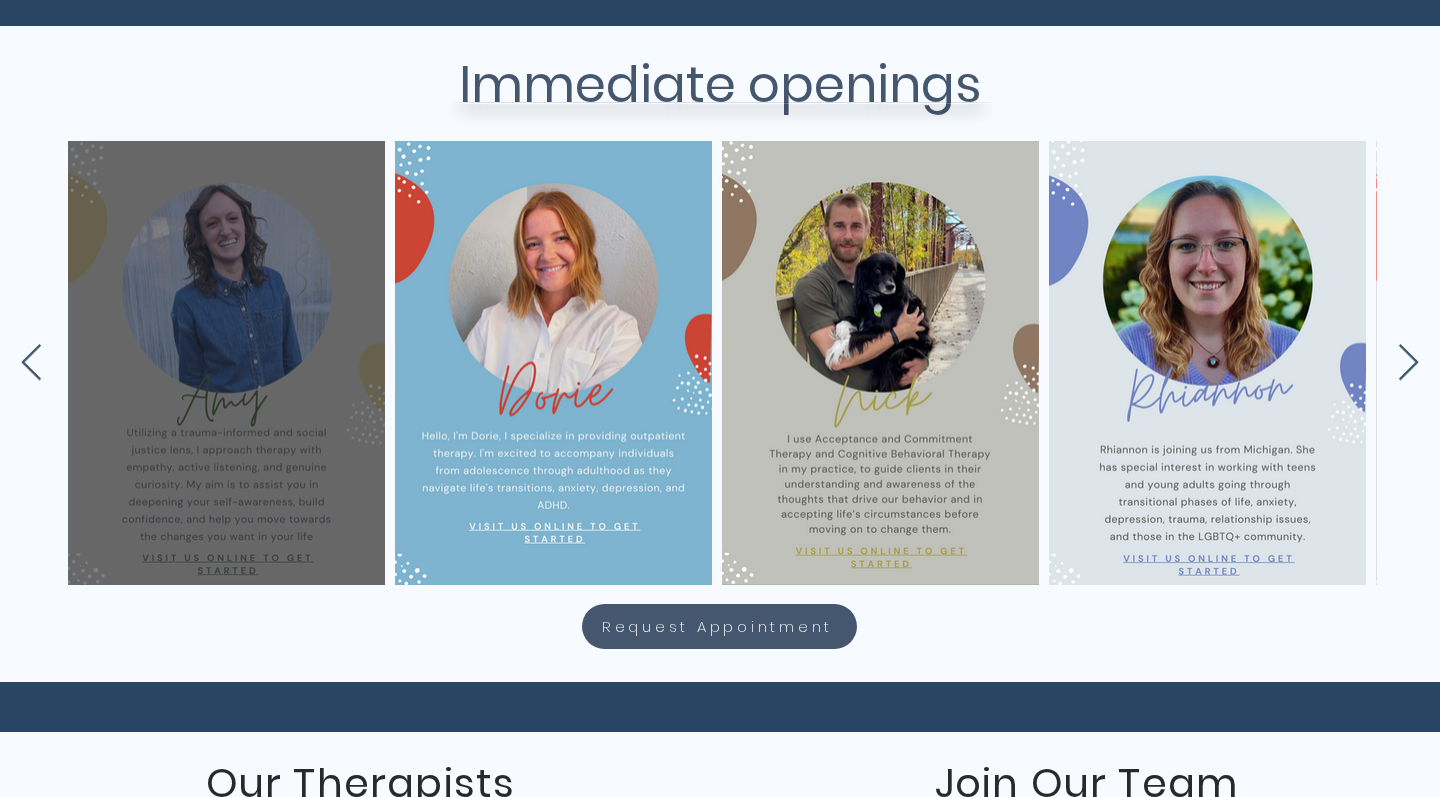 scroll, scrollTop: 0, scrollLeft: 0, axis: both 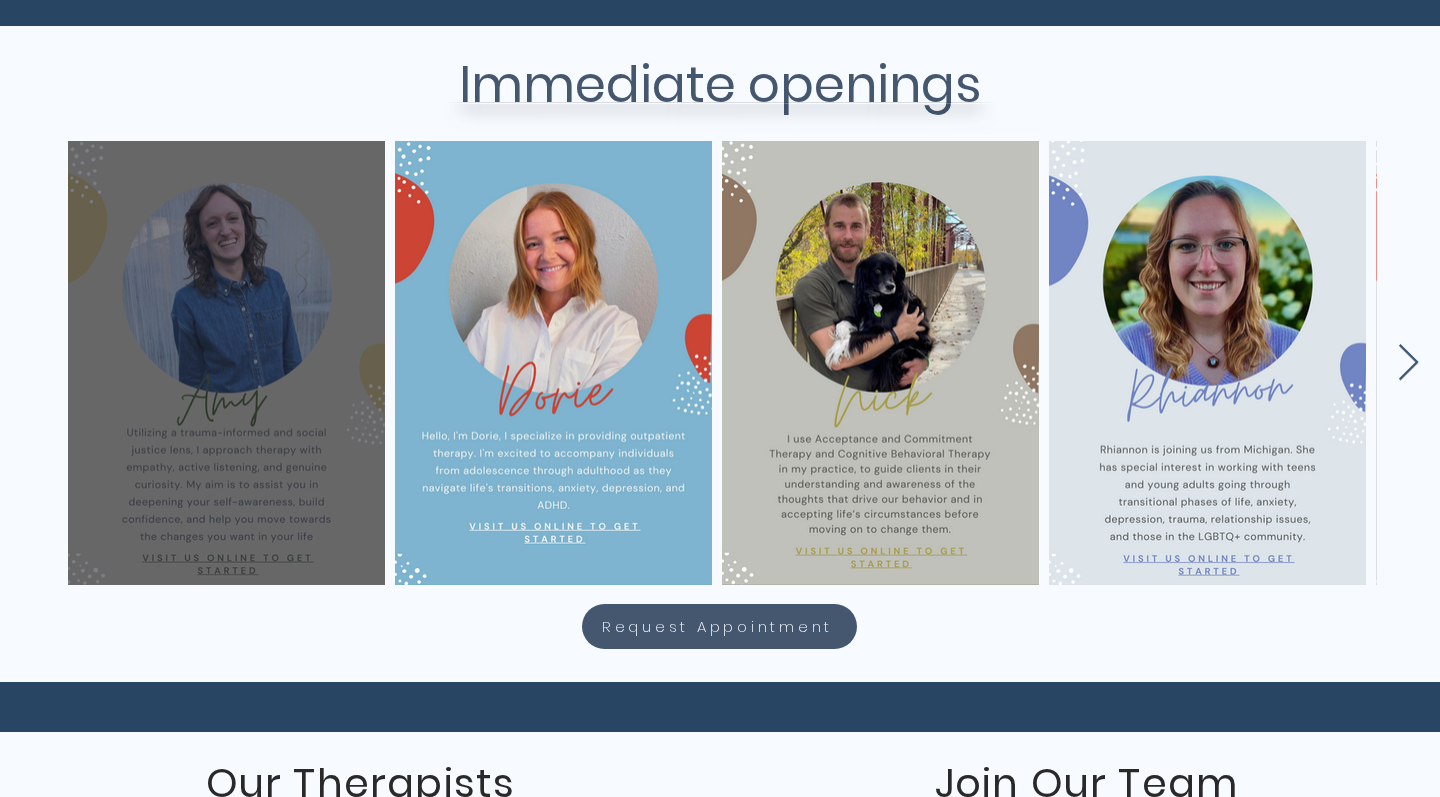 click at bounding box center [226, 363] 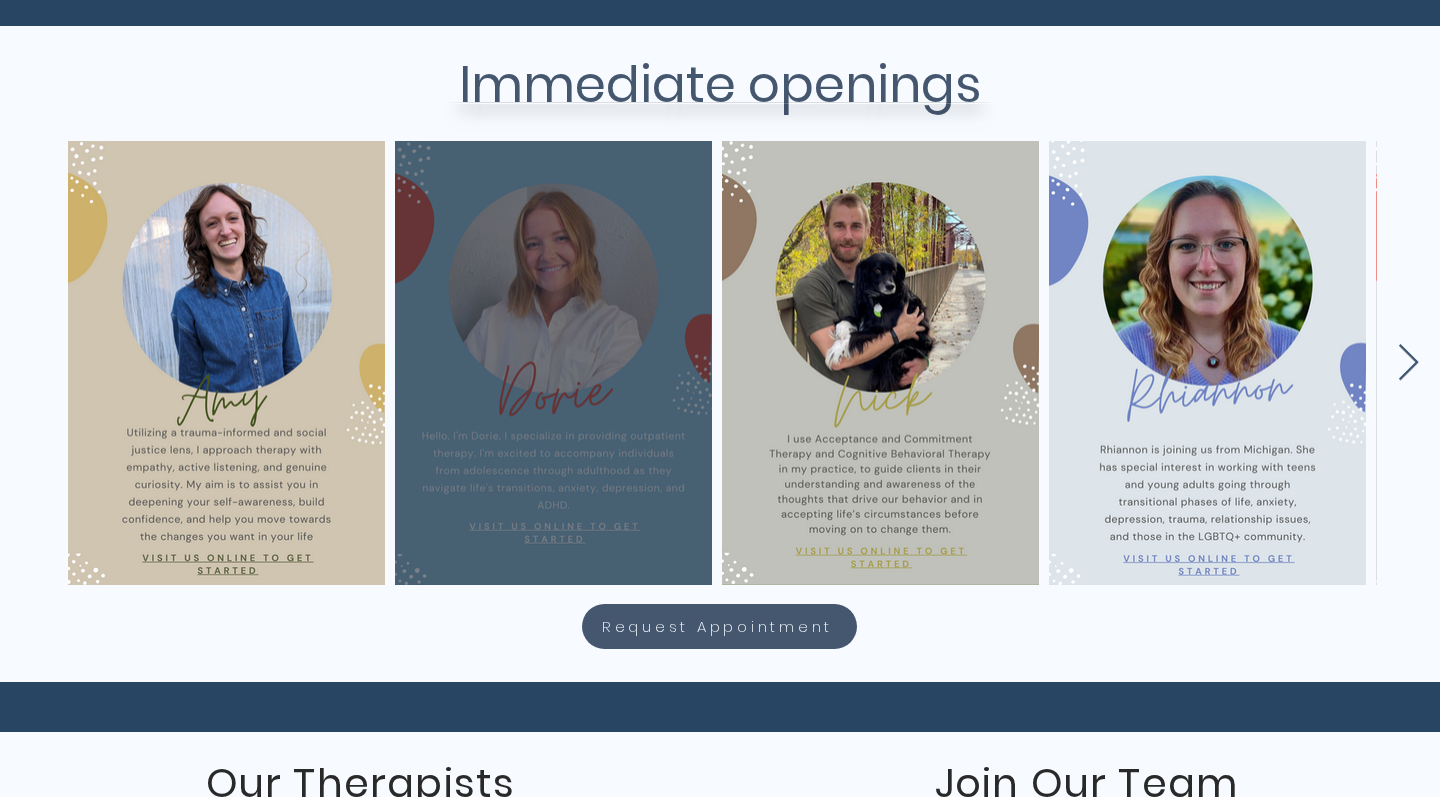 click at bounding box center [553, 363] 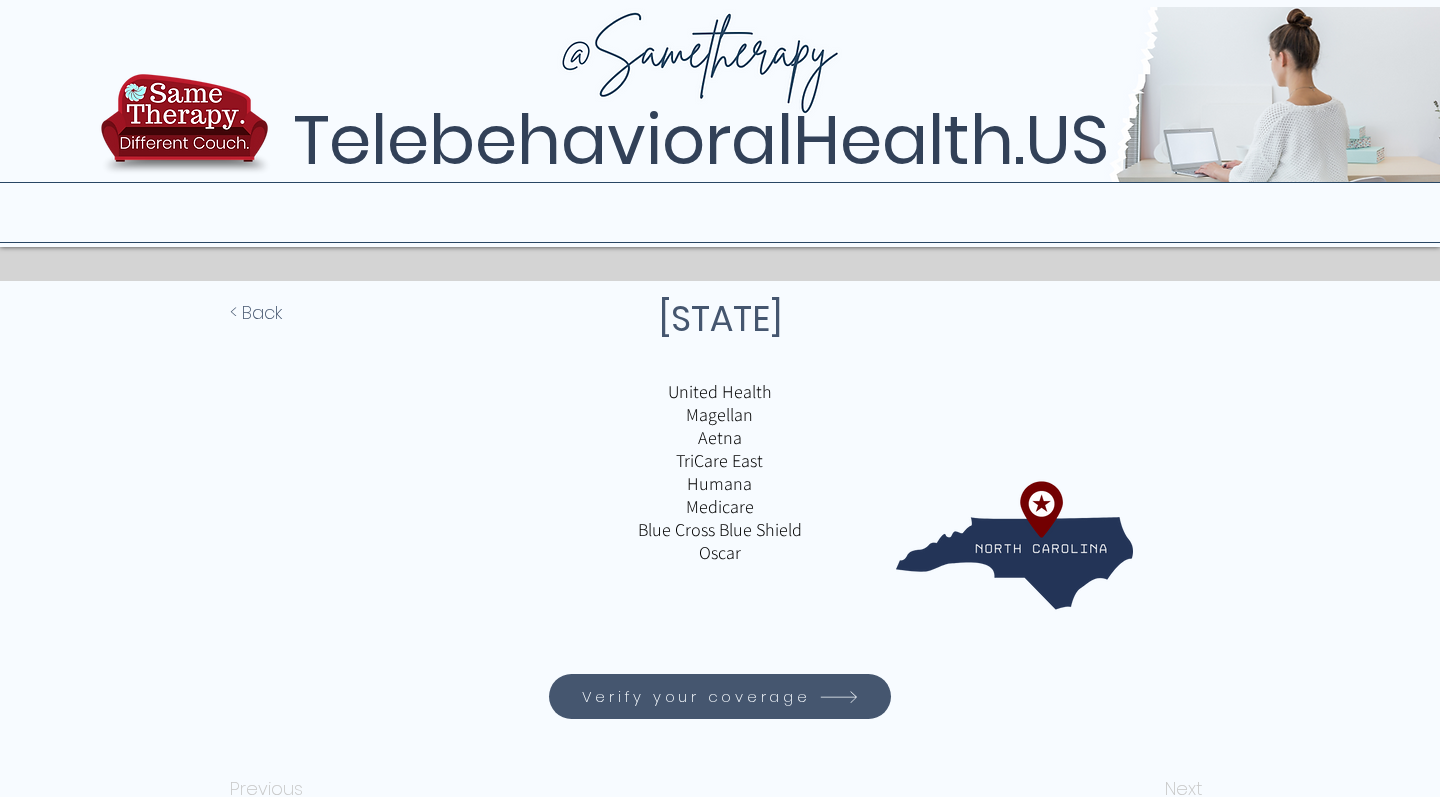 scroll, scrollTop: 0, scrollLeft: 0, axis: both 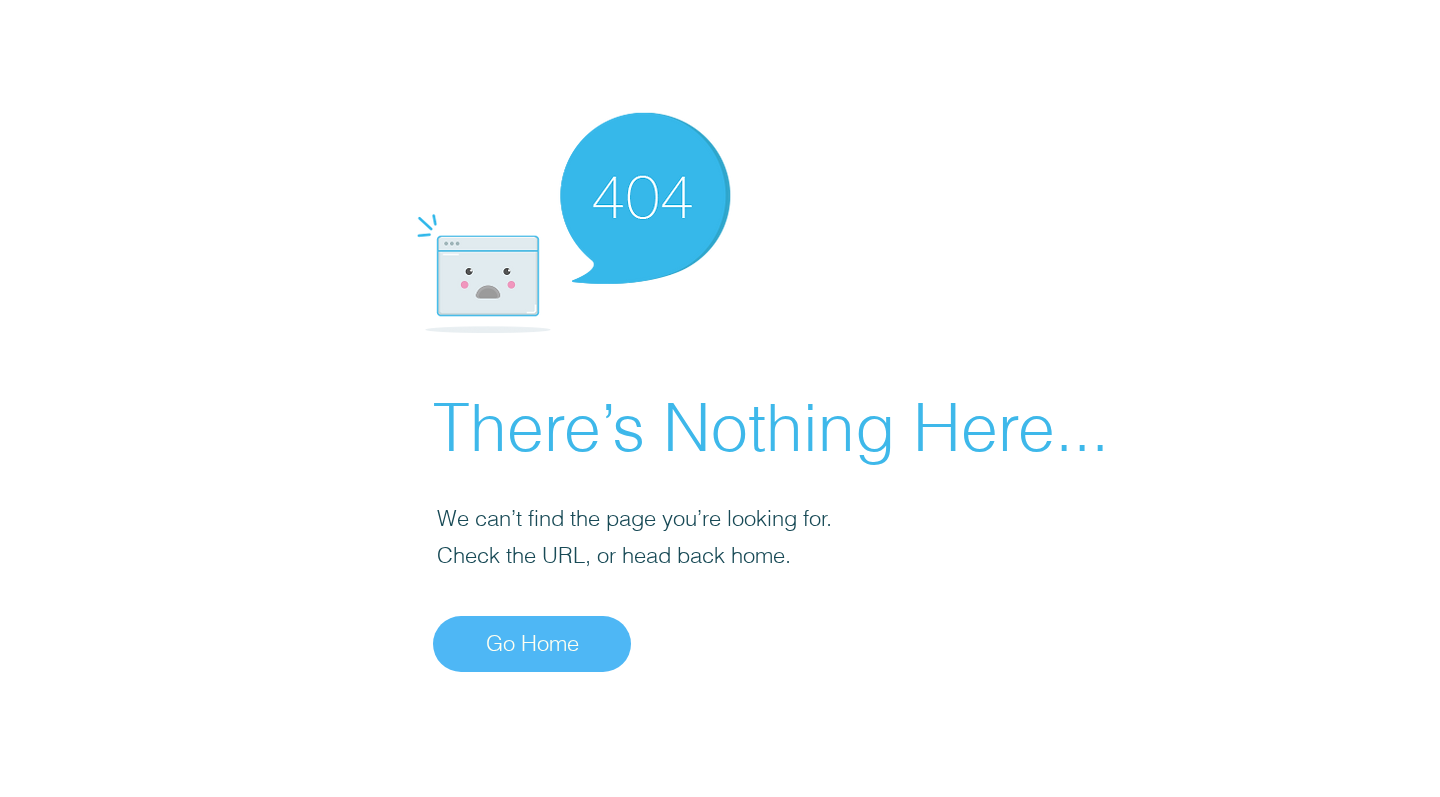 click on "Go Home" at bounding box center (532, 644) 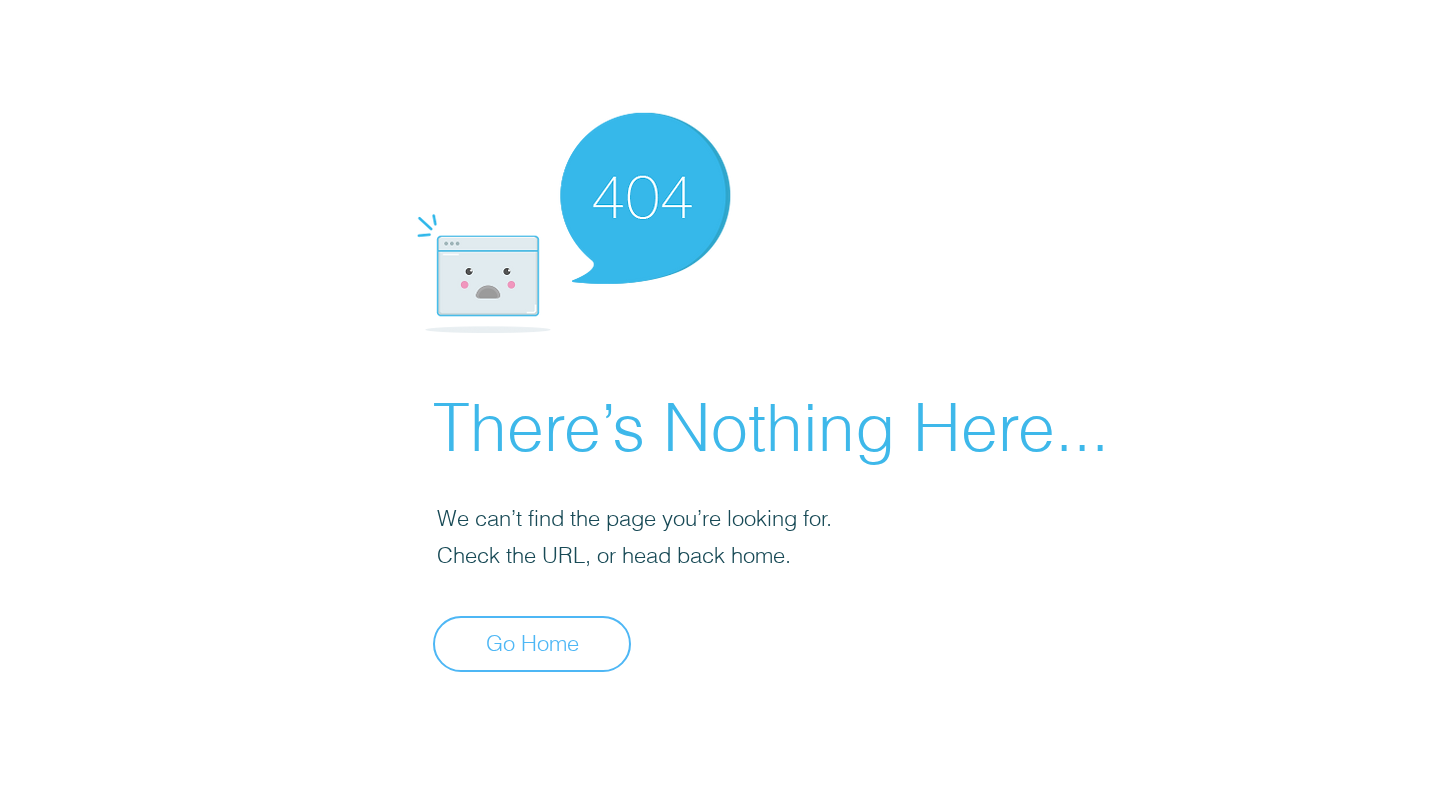scroll, scrollTop: 0, scrollLeft: 0, axis: both 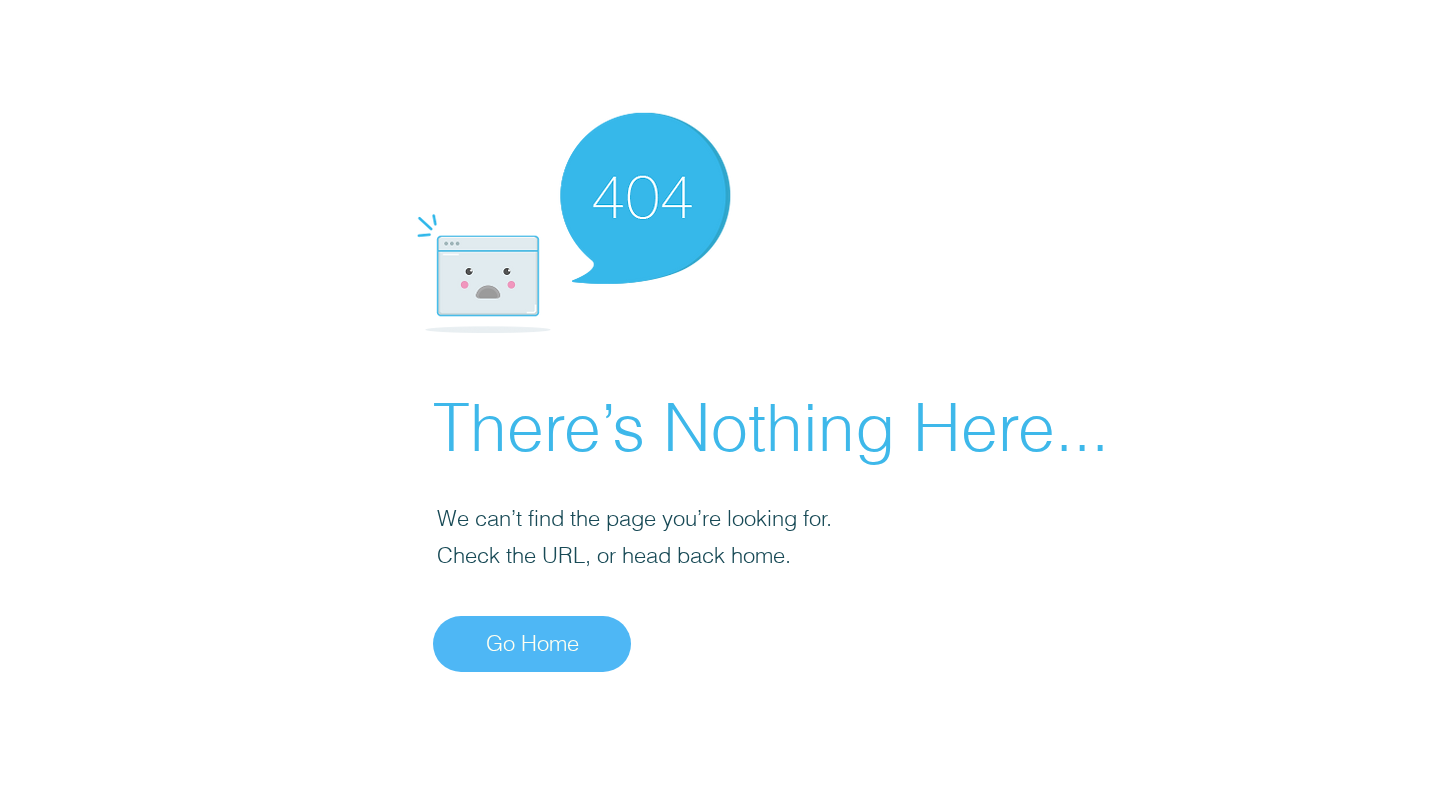 click on "Go Home" at bounding box center (532, 644) 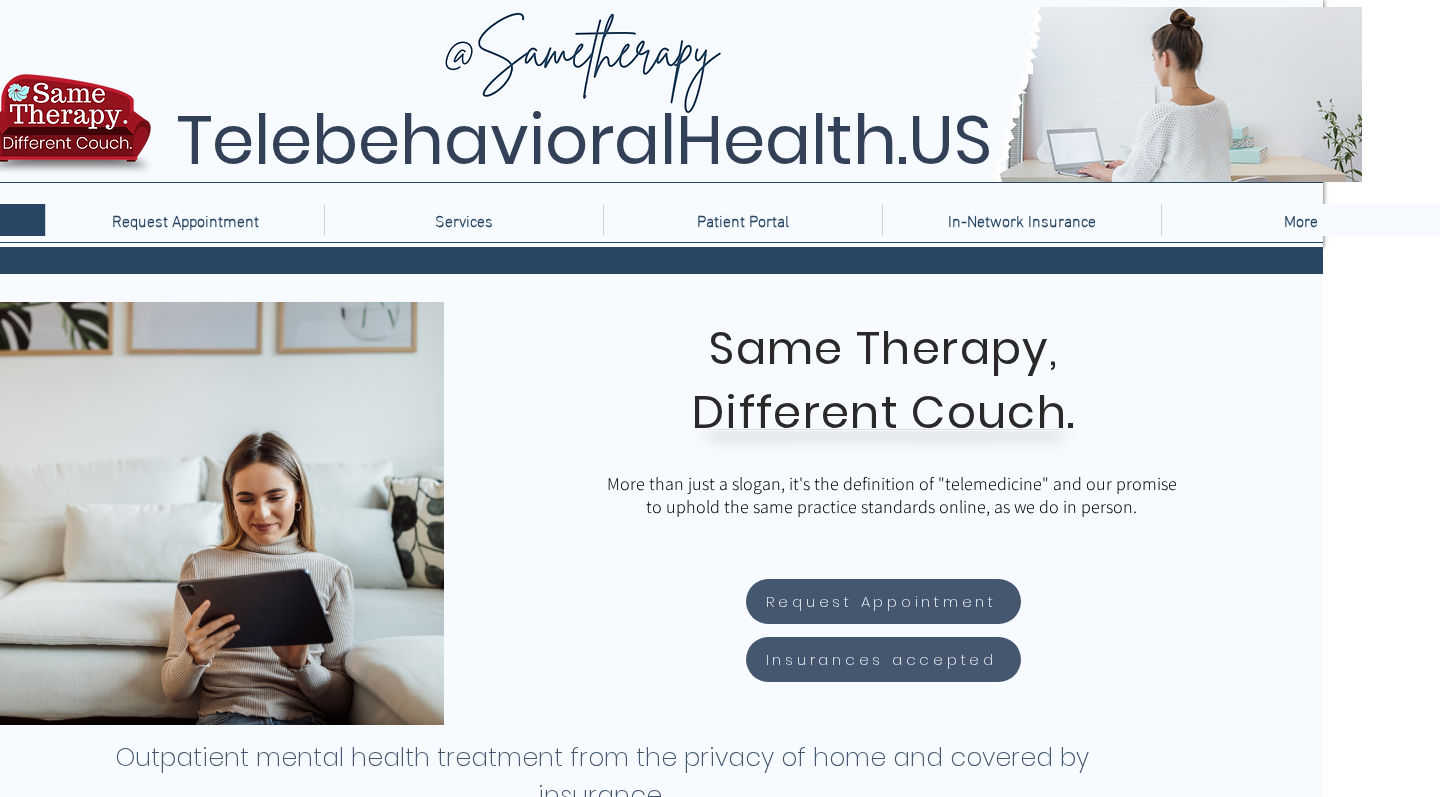 scroll, scrollTop: 0, scrollLeft: 117, axis: horizontal 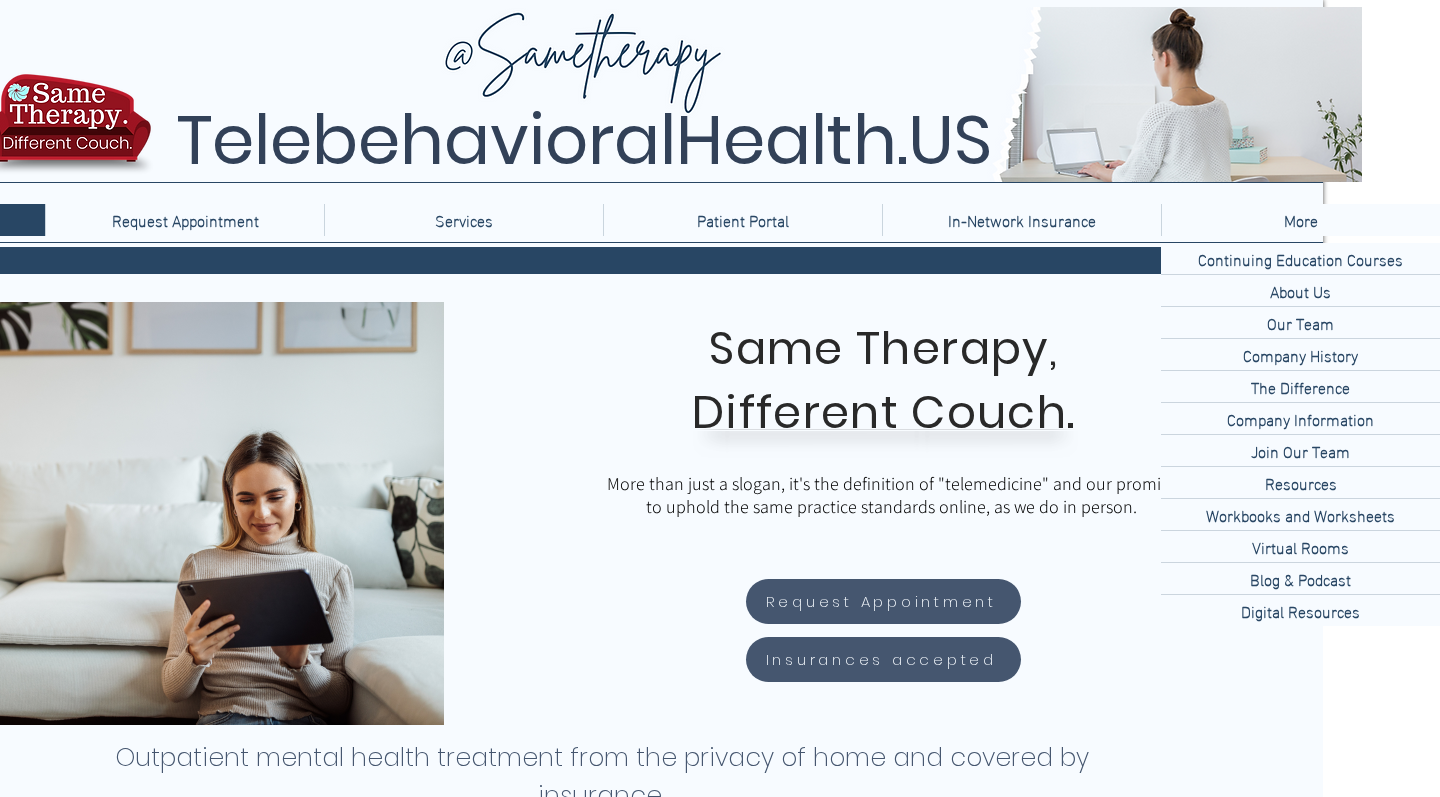 click on "More" at bounding box center (1301, 220) 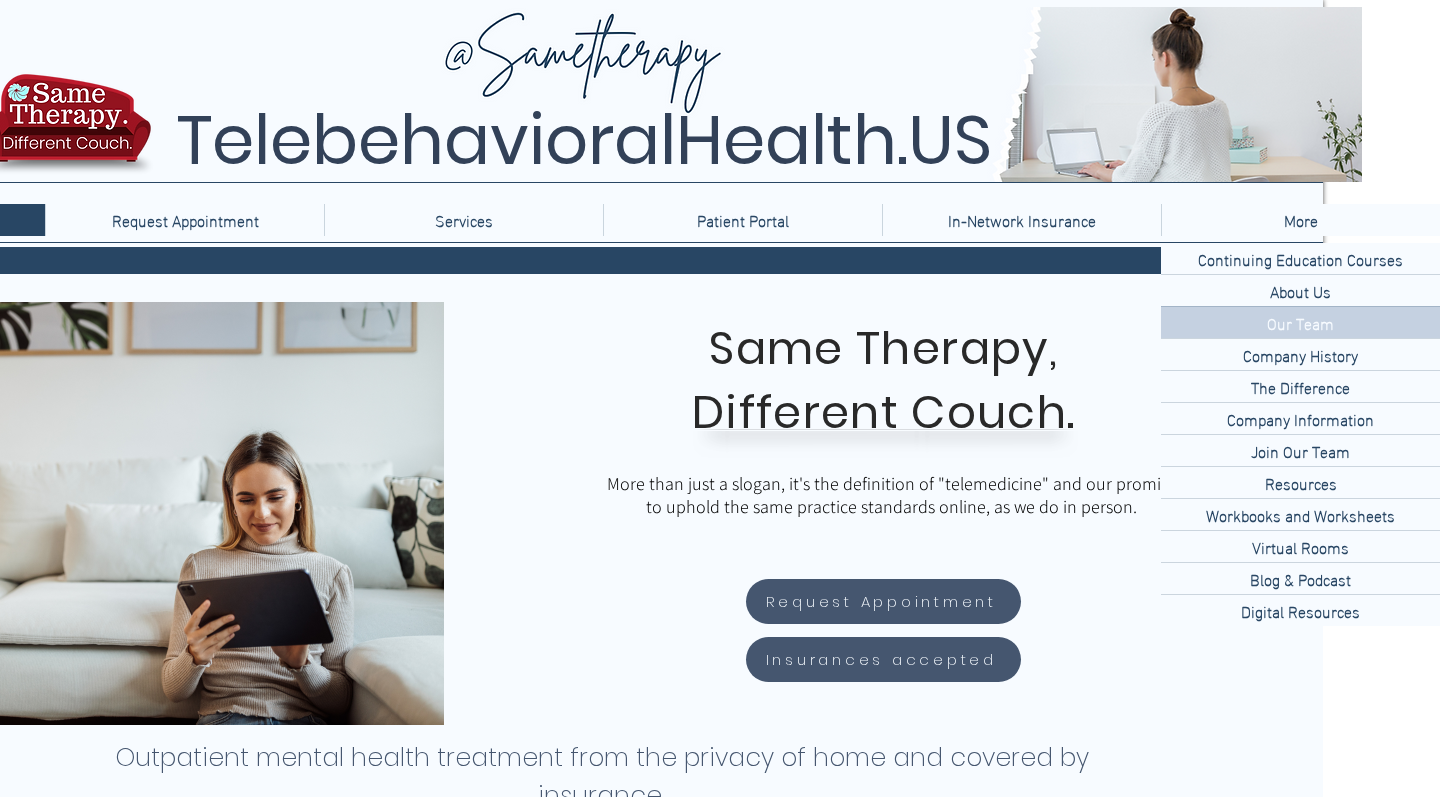 click on "Our Team" at bounding box center (1300, 322) 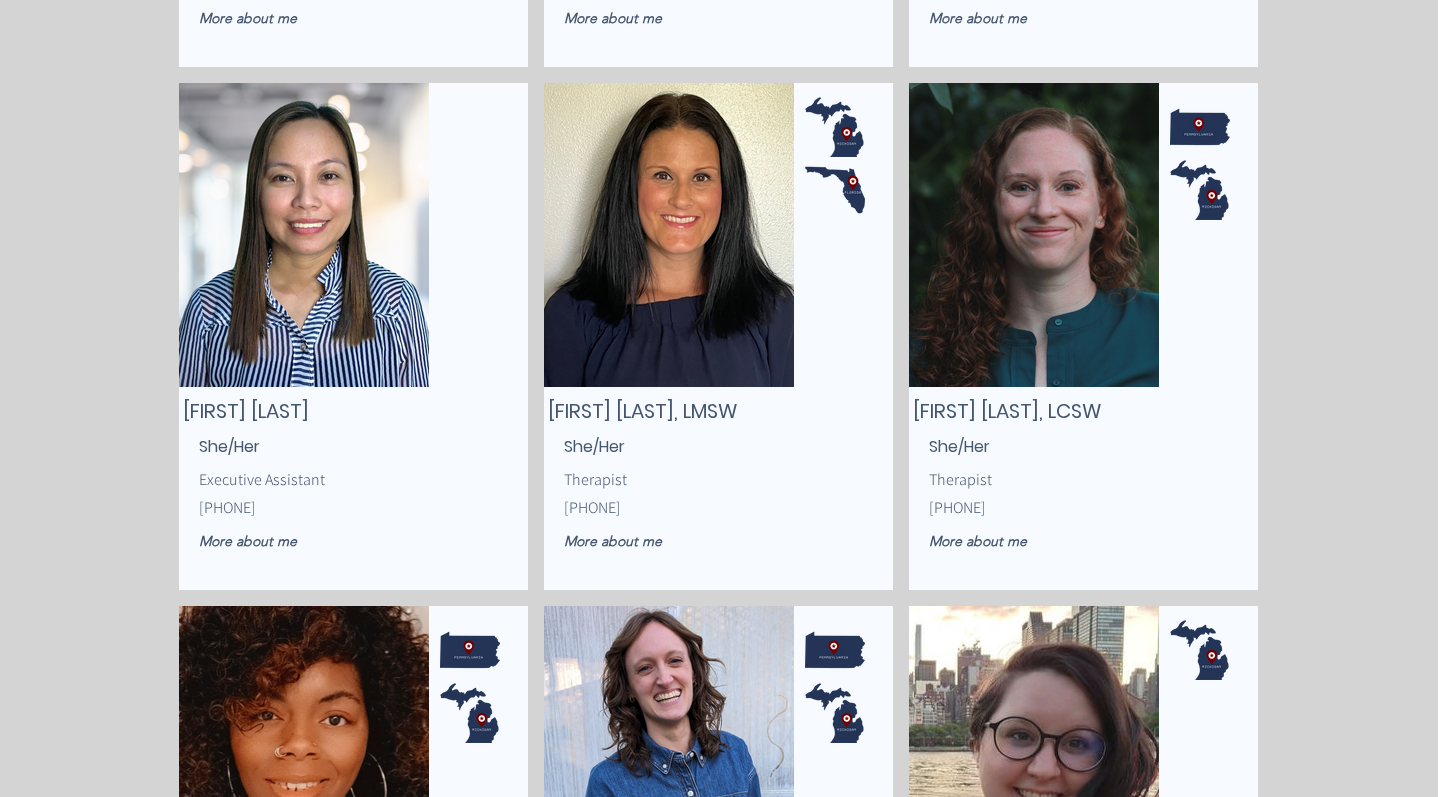 scroll, scrollTop: 1307, scrollLeft: 2, axis: both 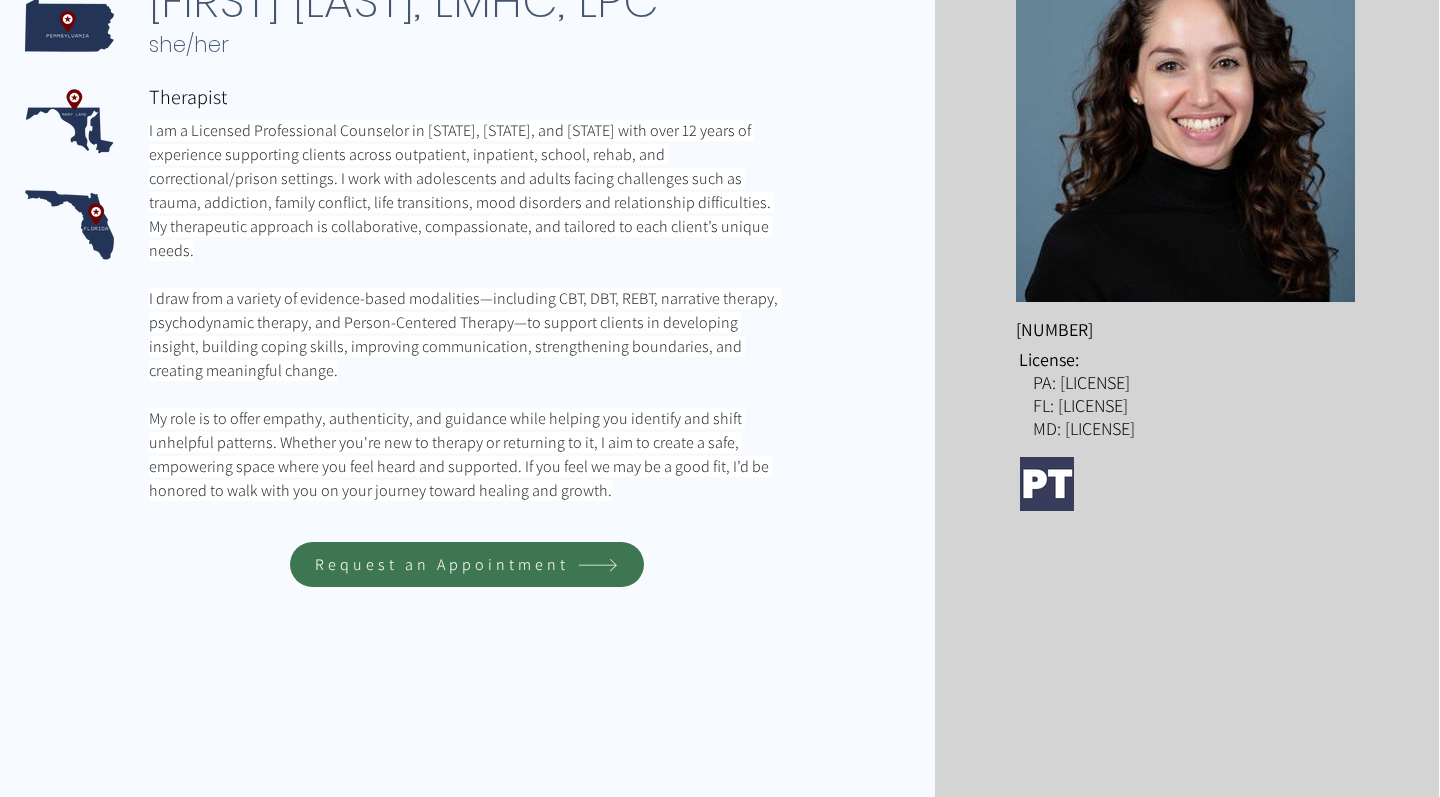 click on "Request an Appointment" at bounding box center [442, 564] 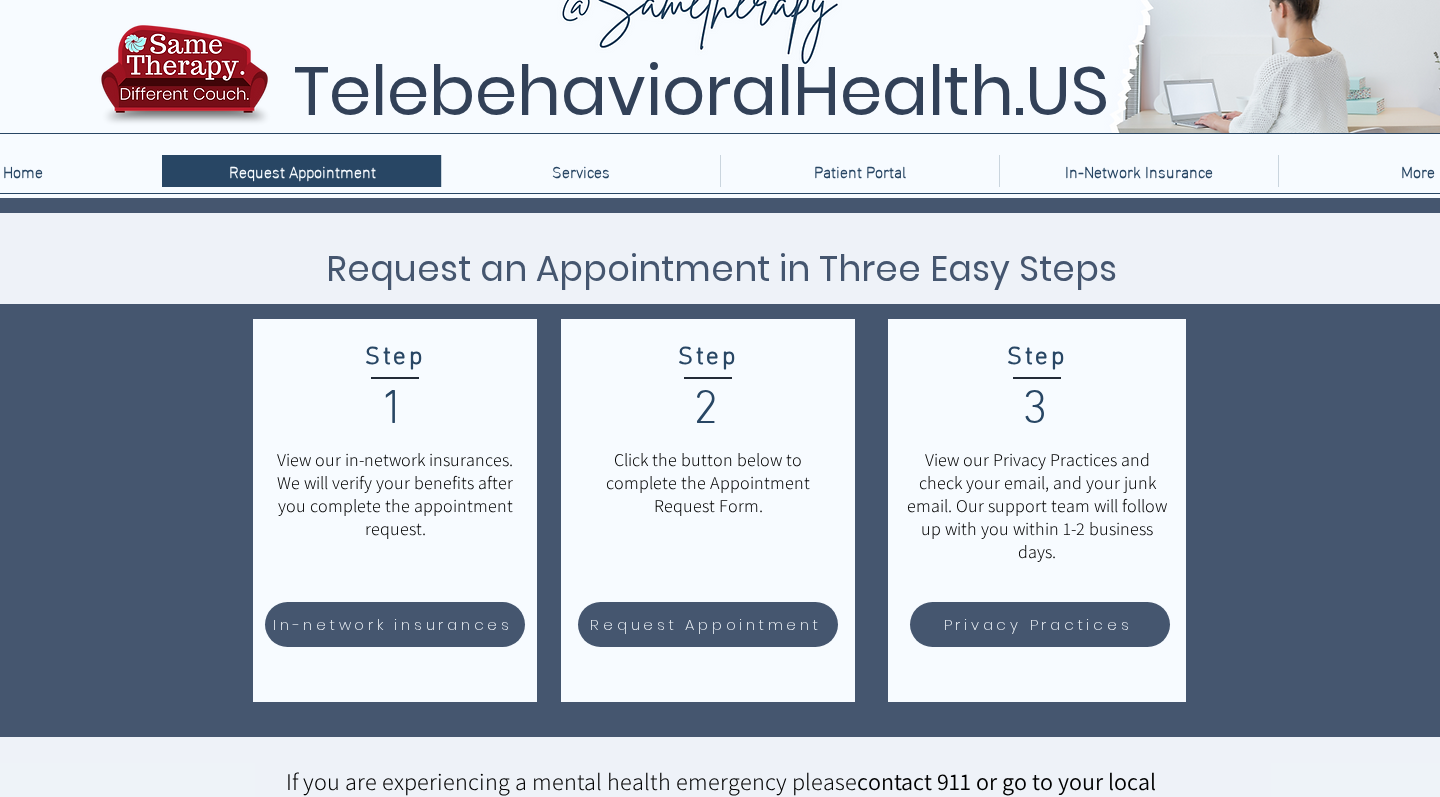 scroll, scrollTop: 61, scrollLeft: 0, axis: vertical 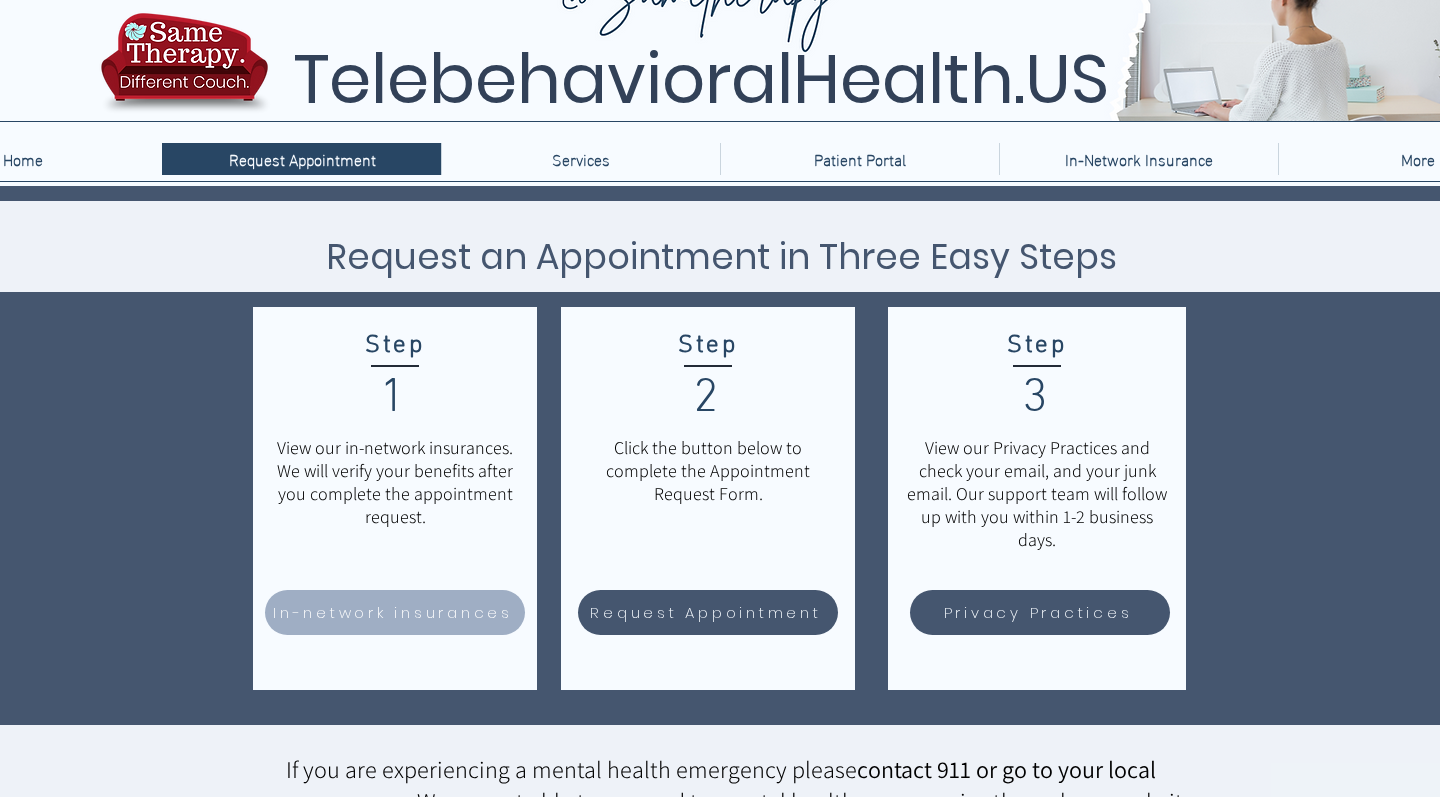 click on "In-network insurances" at bounding box center [393, 612] 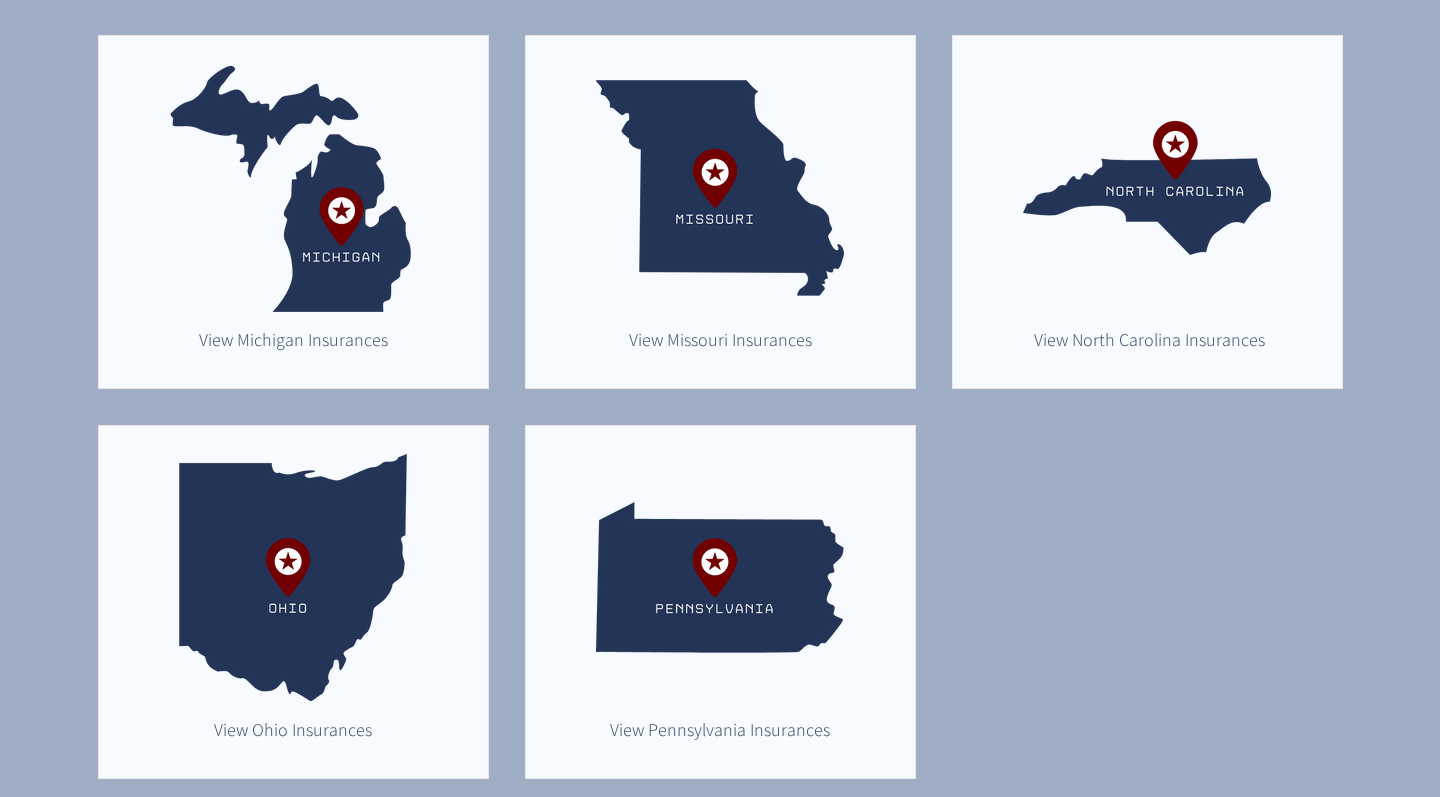 scroll, scrollTop: 1358, scrollLeft: 0, axis: vertical 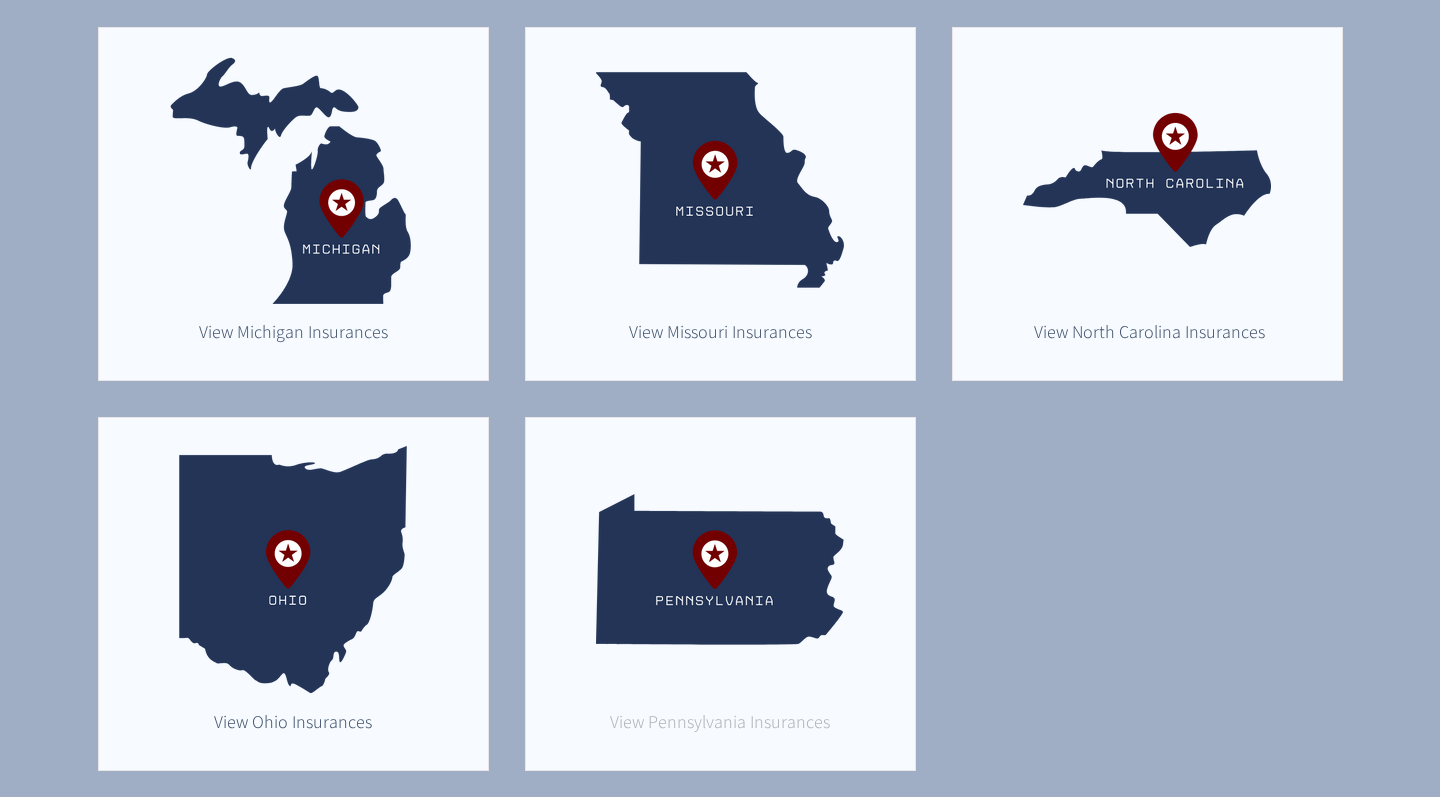 click on "View Pennsylvania Insurances" at bounding box center (720, 721) 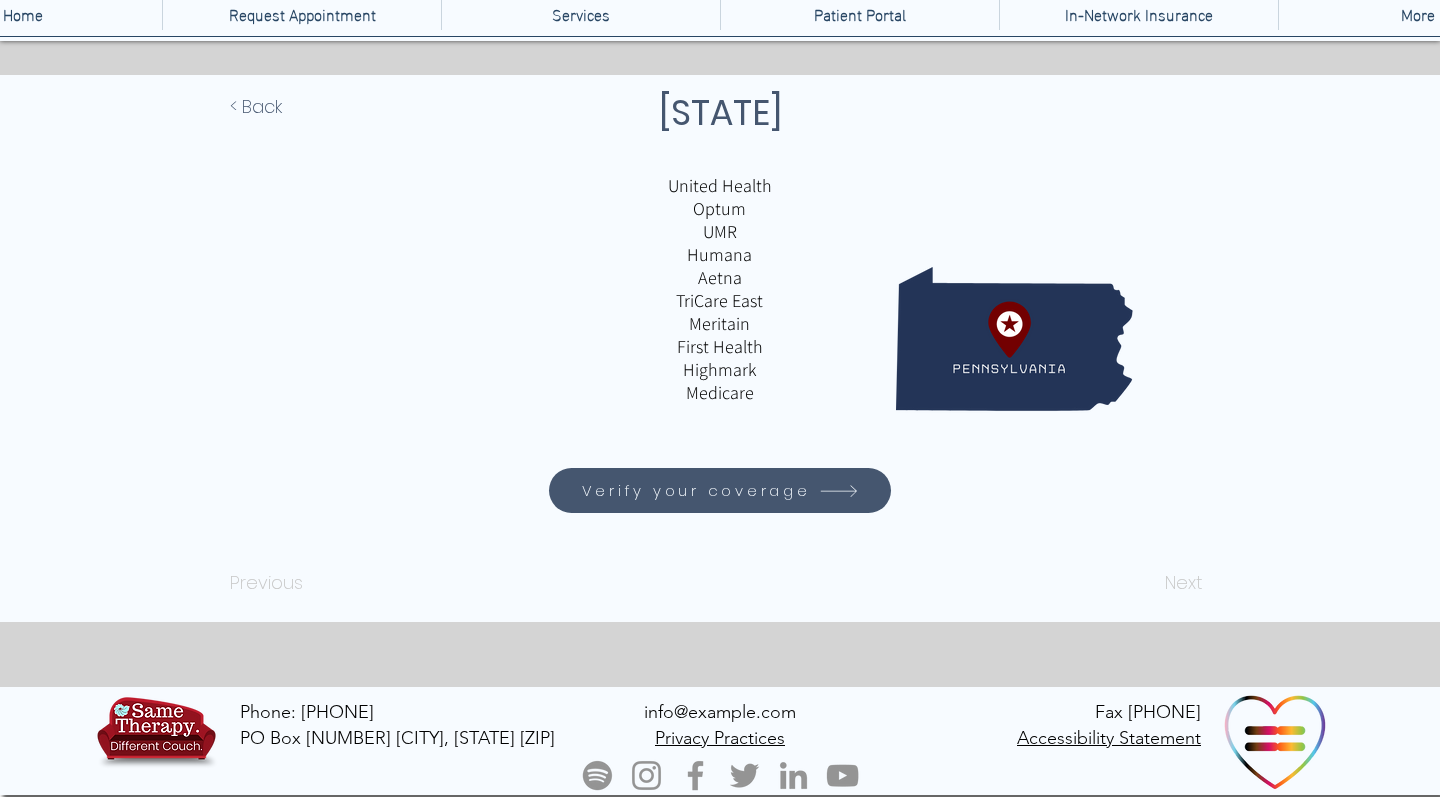 scroll, scrollTop: 0, scrollLeft: 0, axis: both 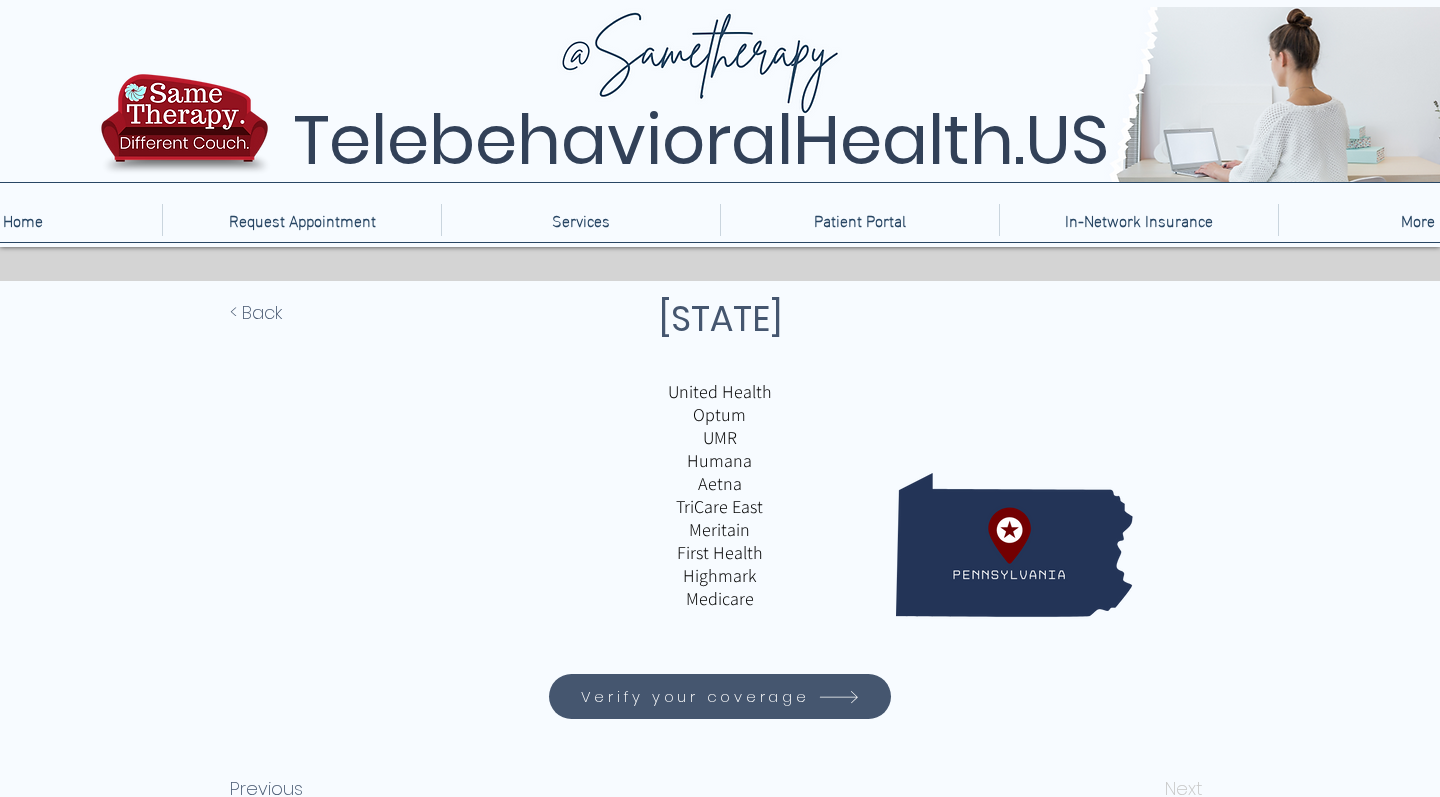 click on "Verify your coverage" at bounding box center [720, 696] 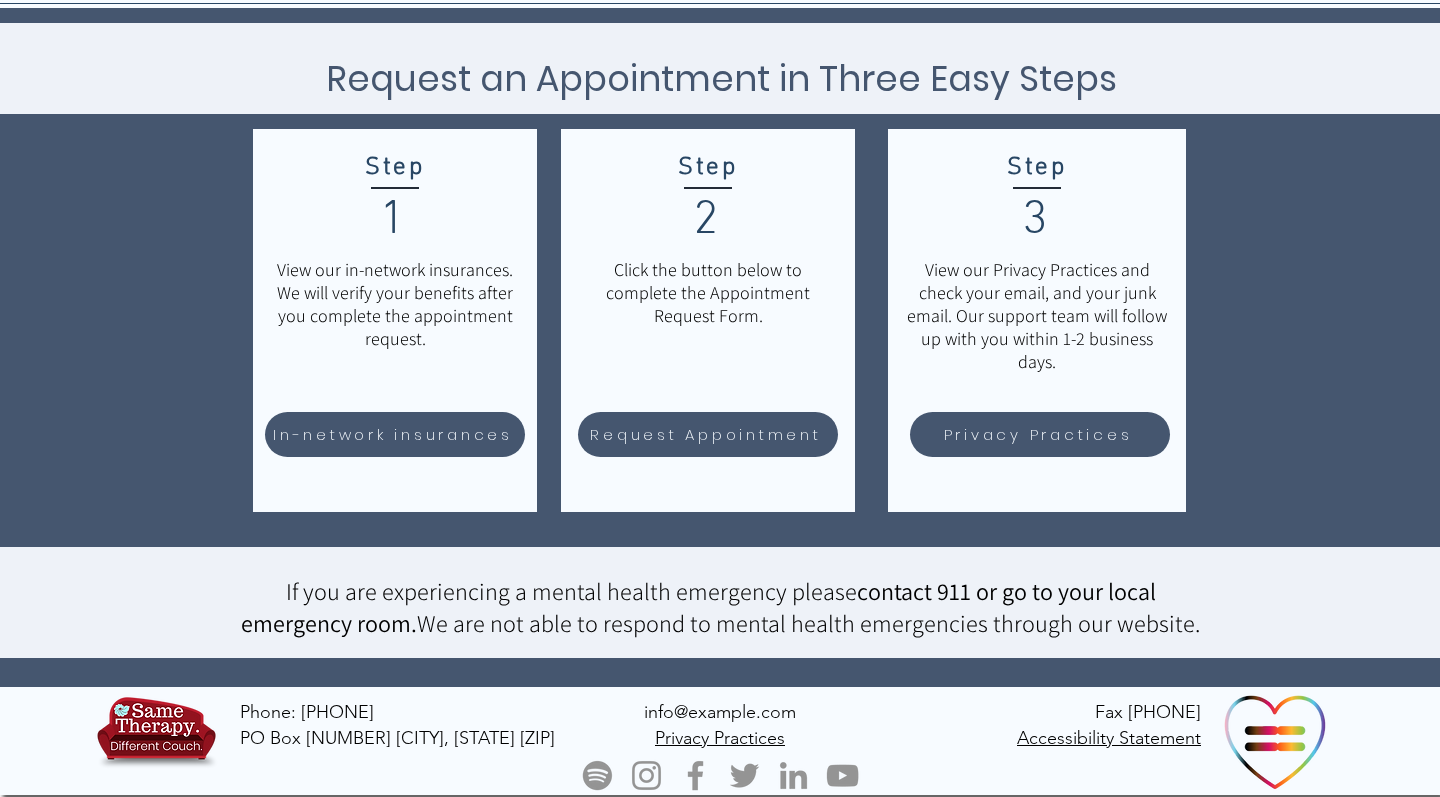 scroll, scrollTop: 239, scrollLeft: 0, axis: vertical 